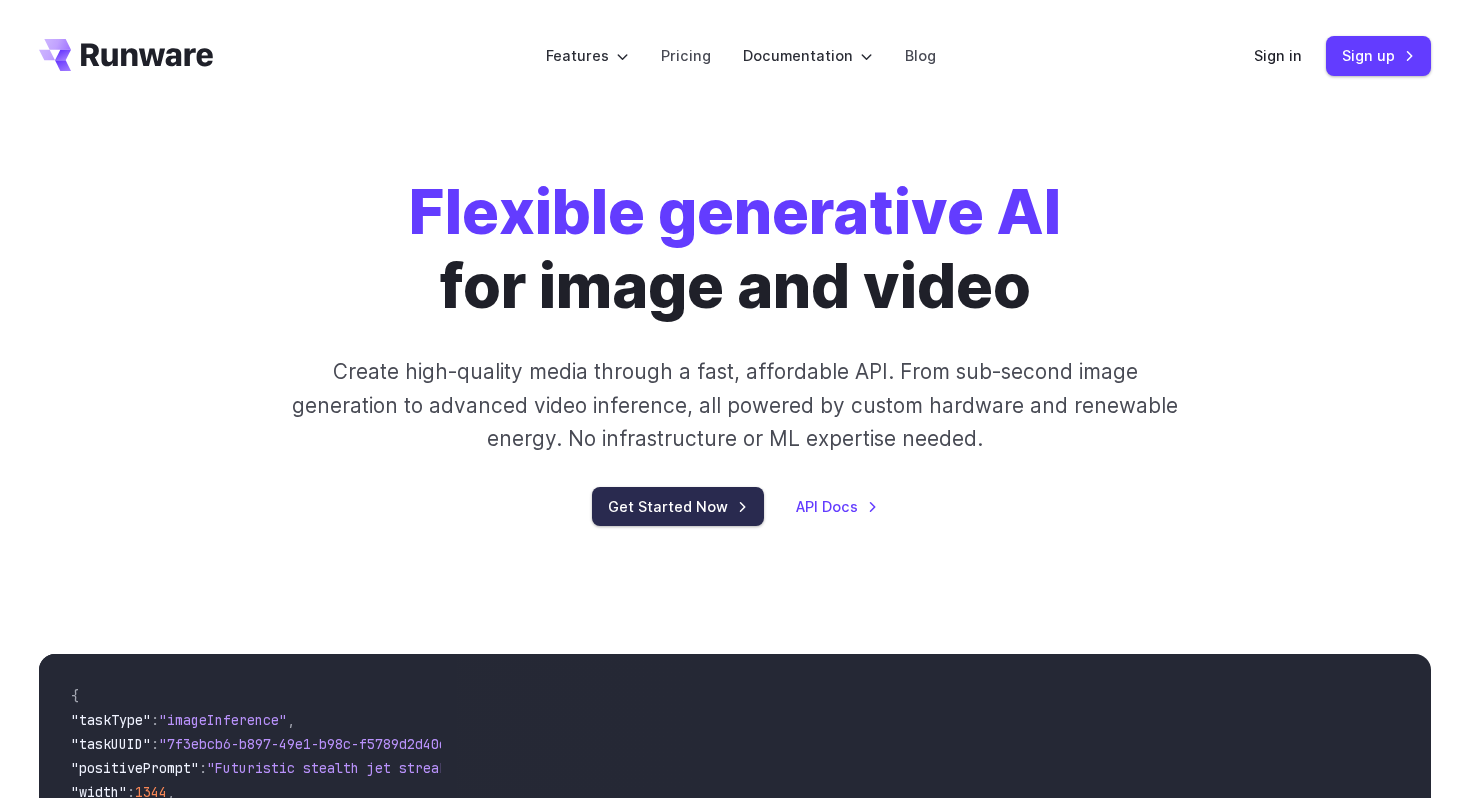 scroll, scrollTop: 0, scrollLeft: 0, axis: both 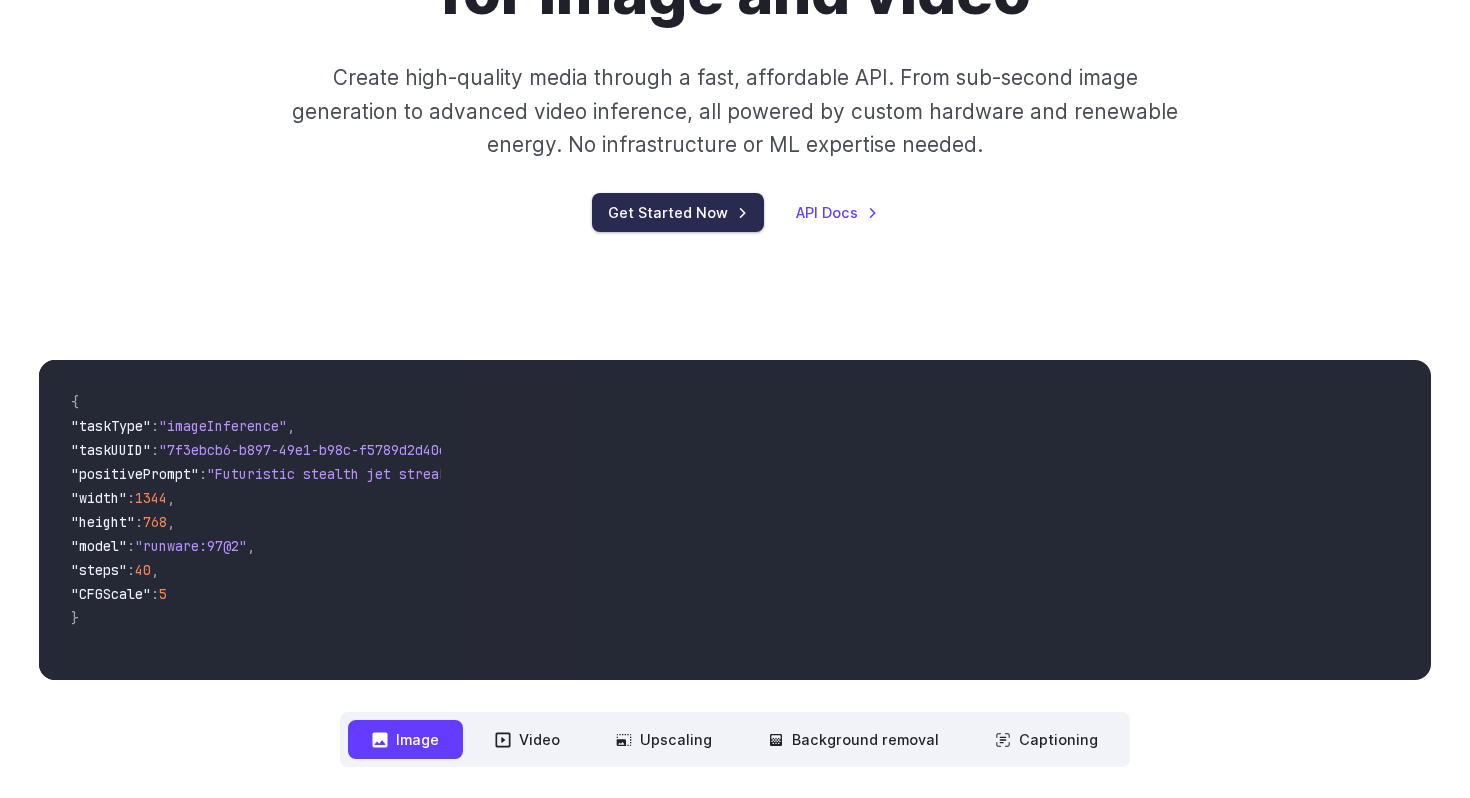 click on "Get Started Now" at bounding box center (678, 212) 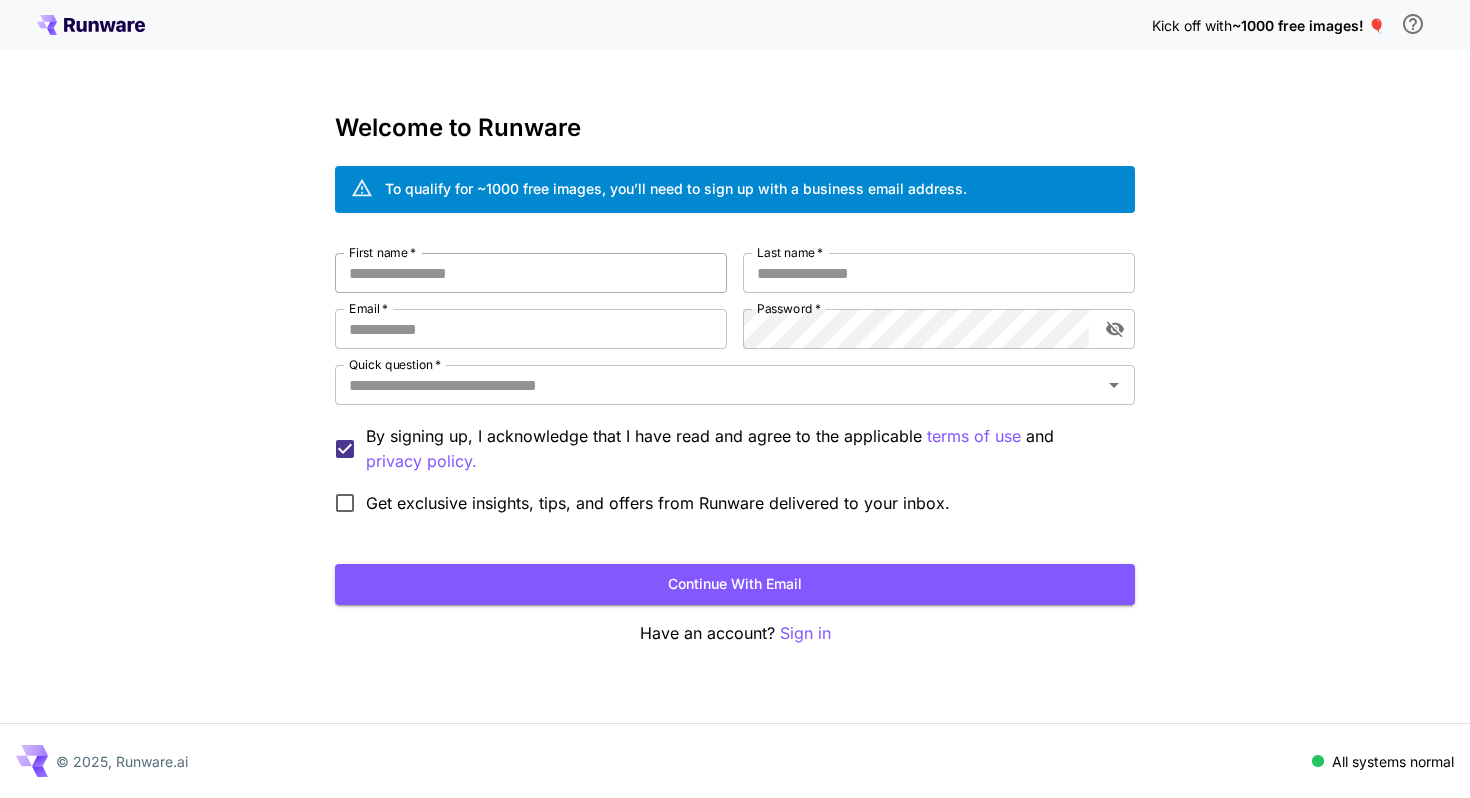 scroll, scrollTop: 0, scrollLeft: 0, axis: both 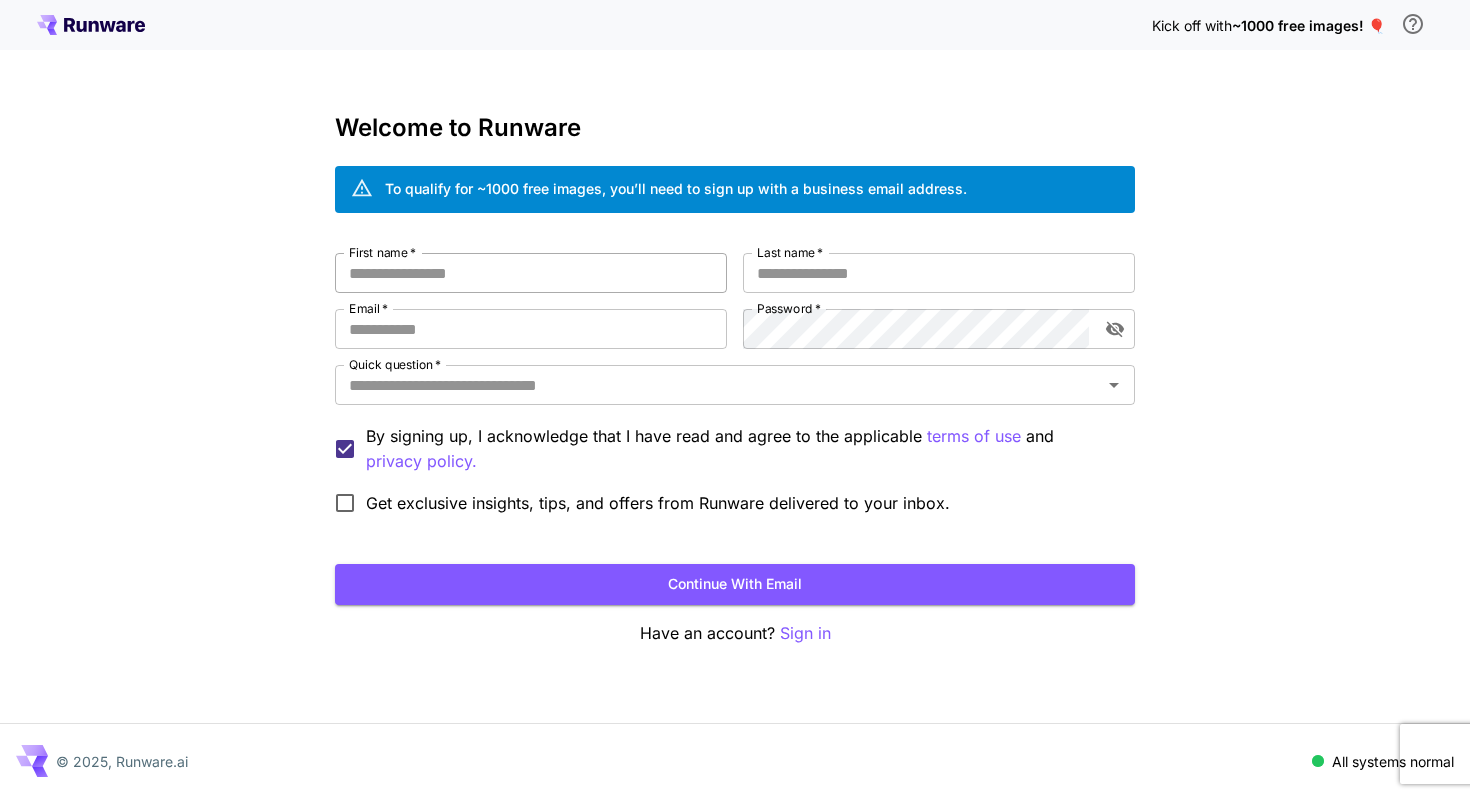 click on "First name   *" at bounding box center (531, 273) 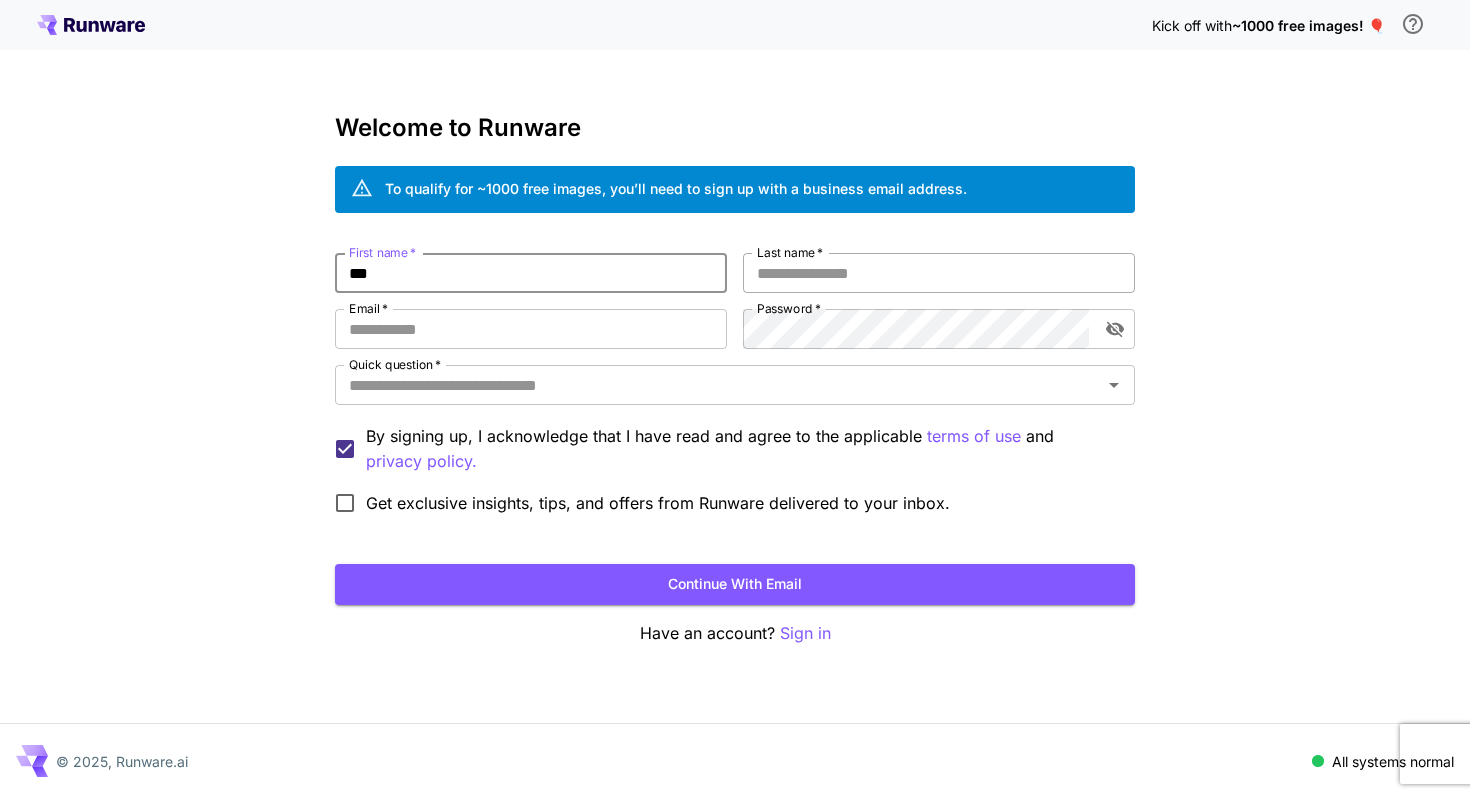 type on "***" 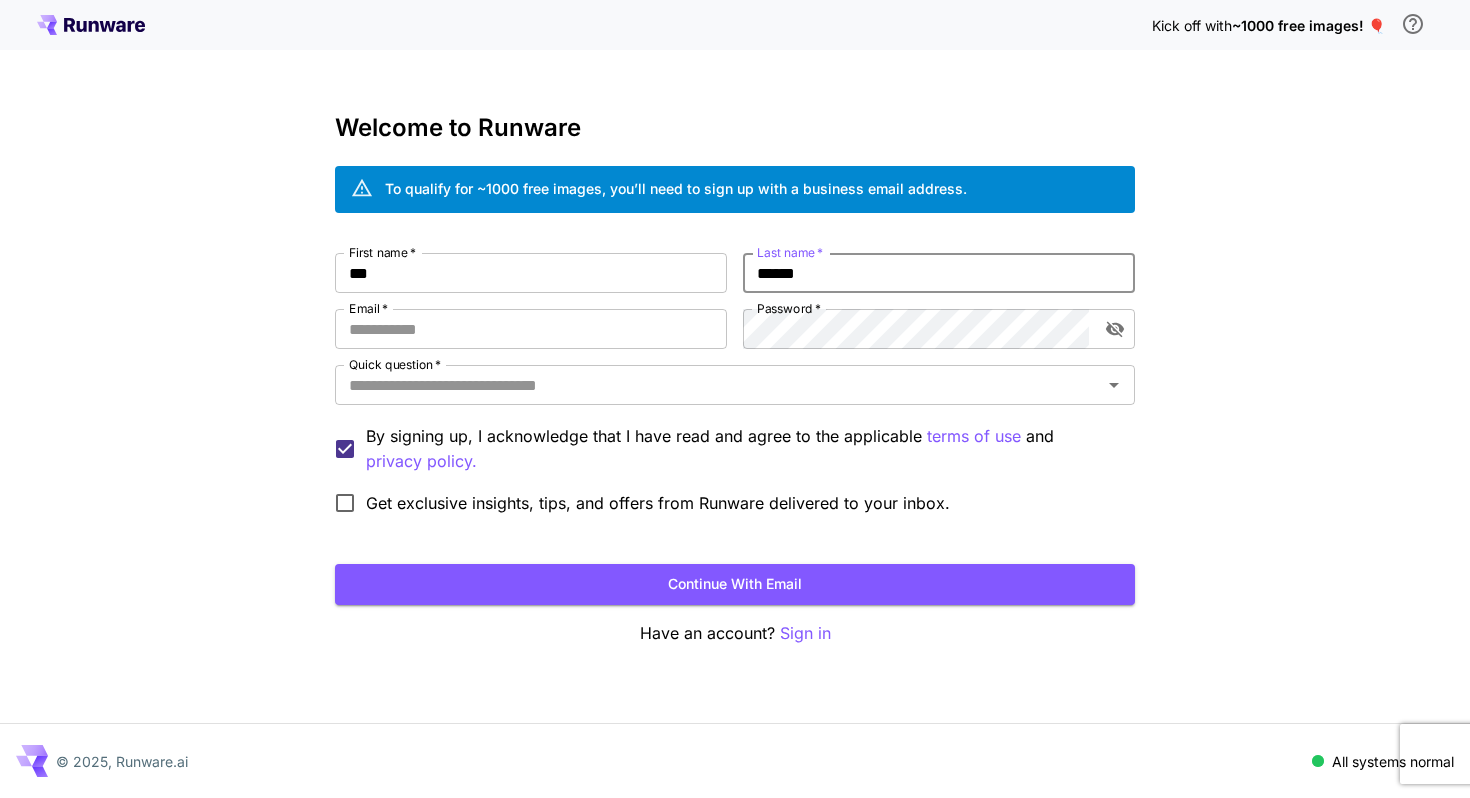 type on "******" 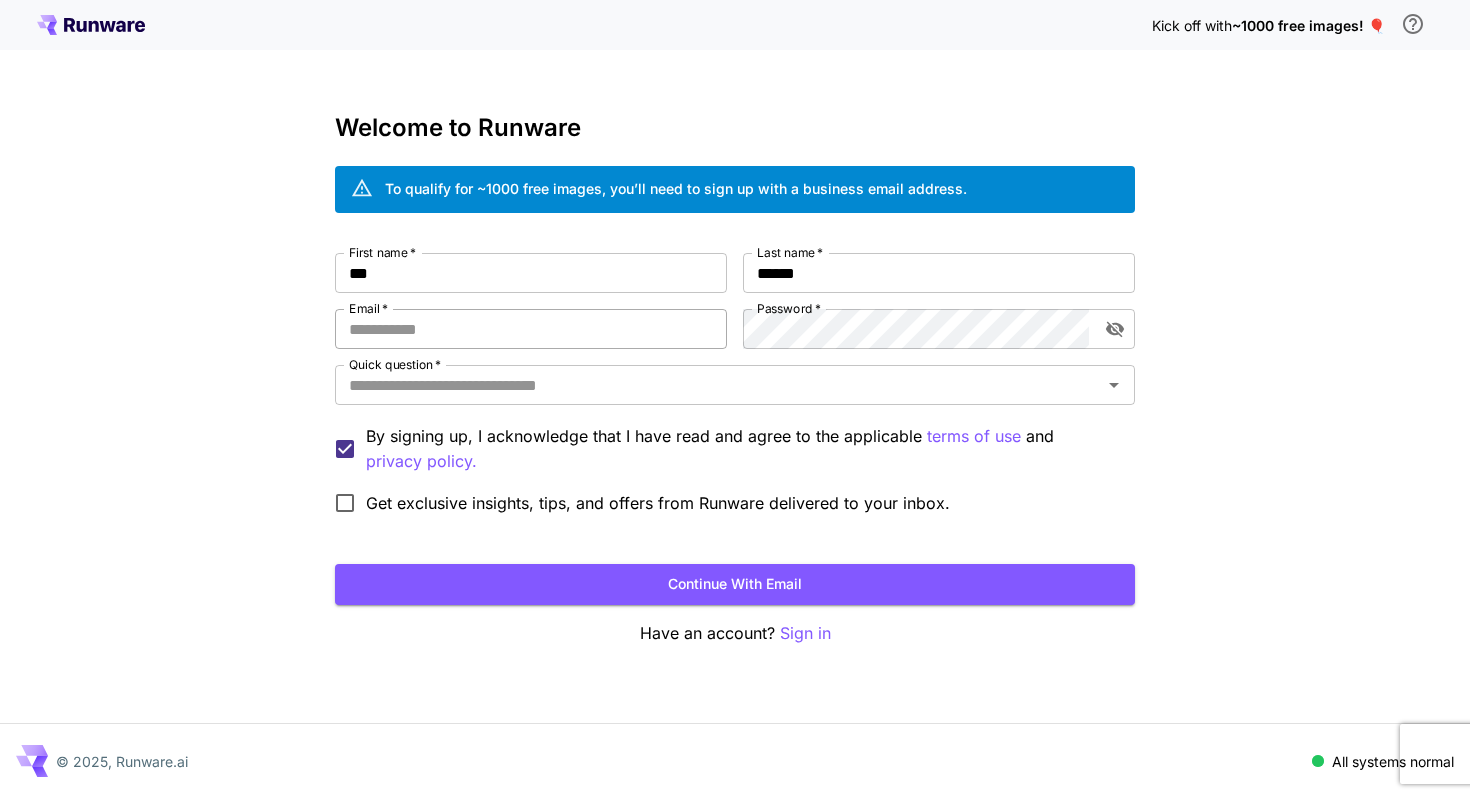 click on "Email   *" at bounding box center [531, 329] 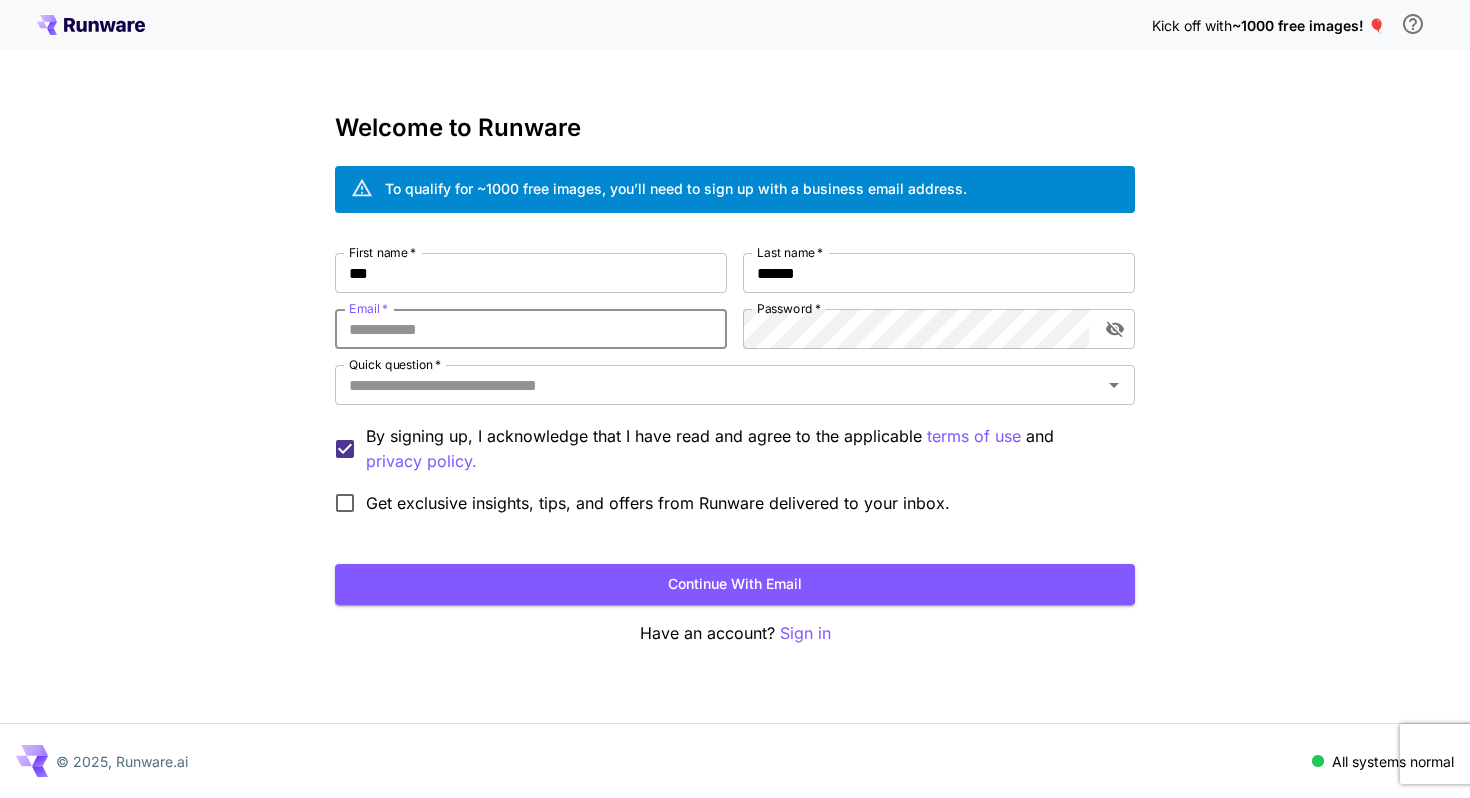 type on "**********" 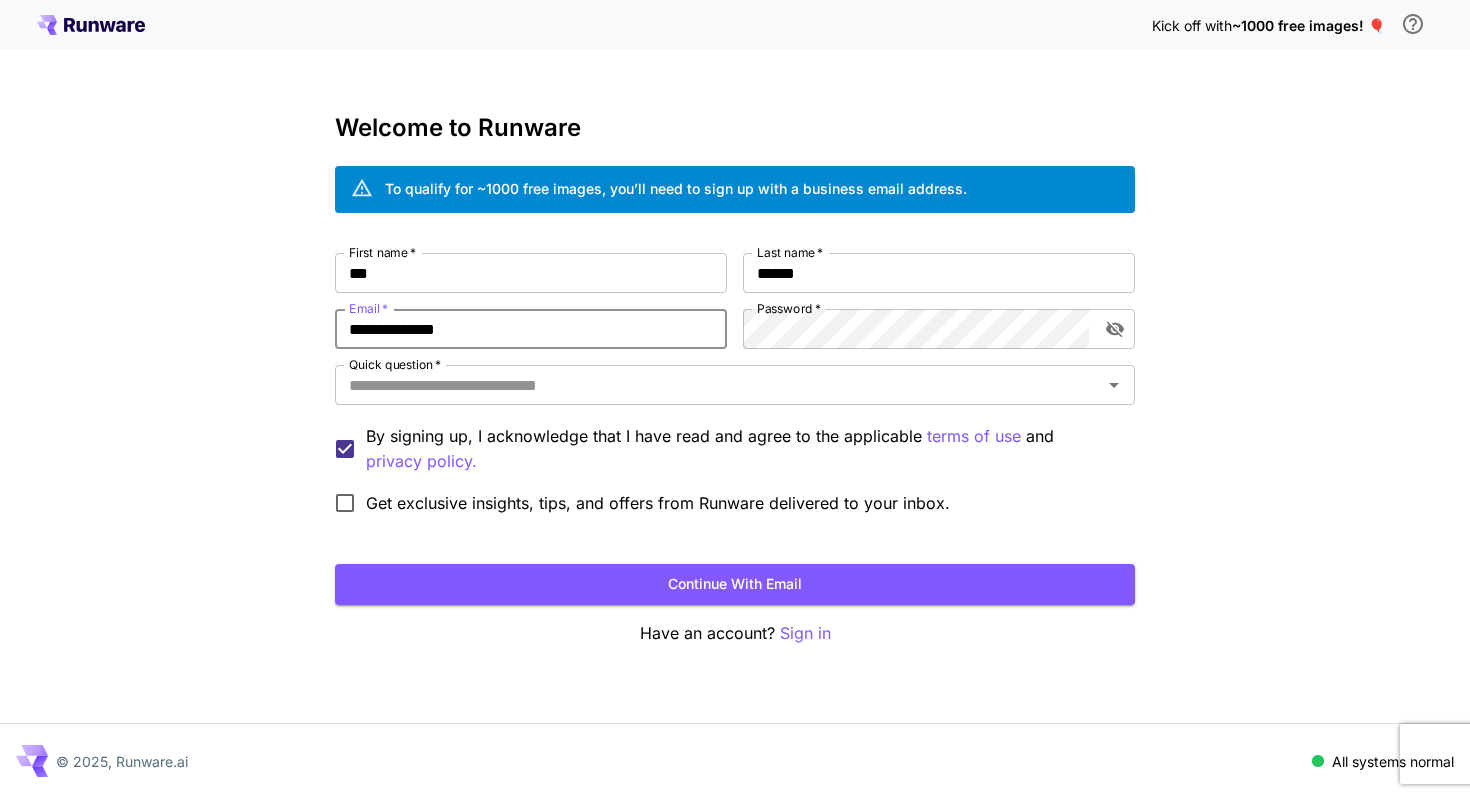 click on "**********" at bounding box center [735, 388] 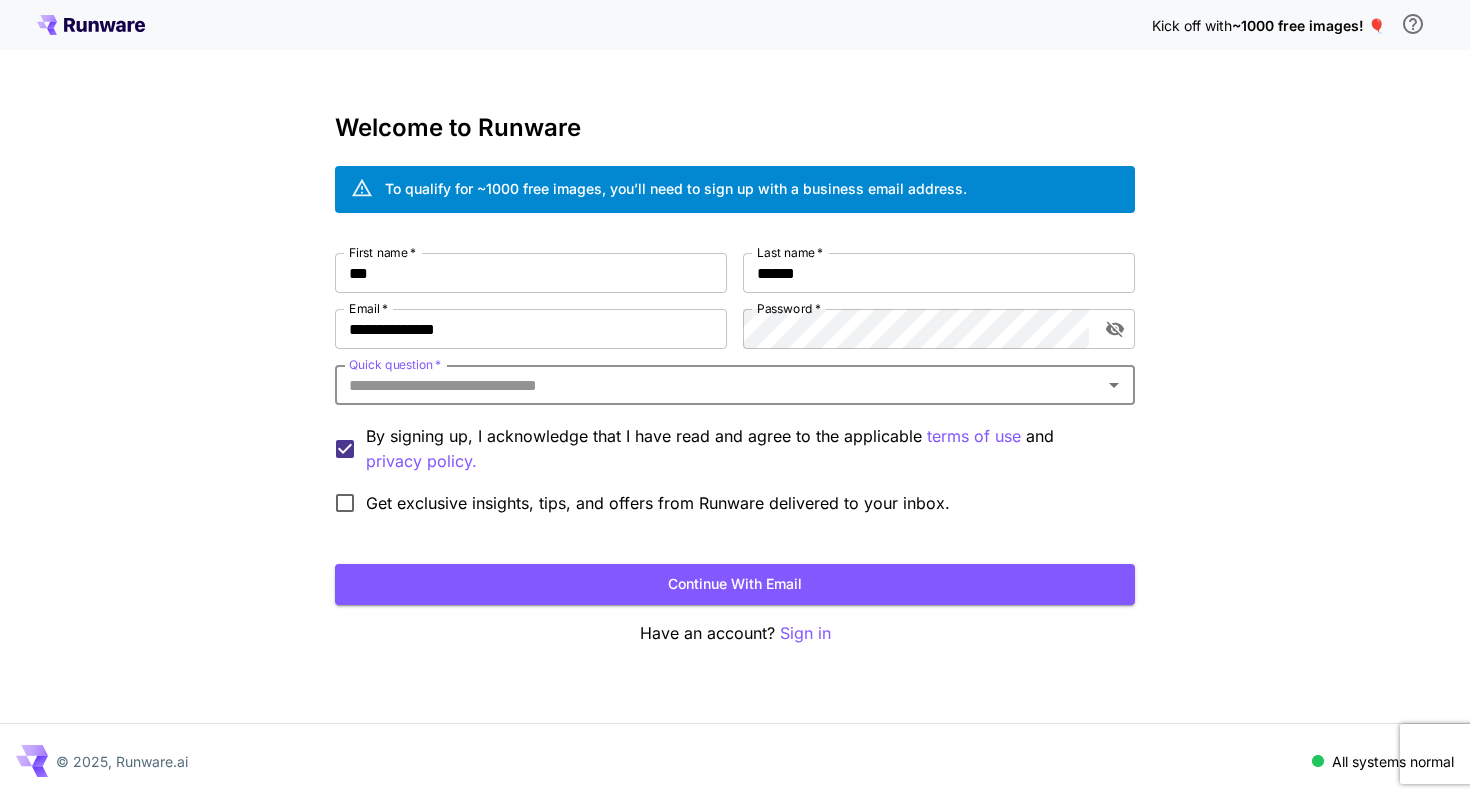 click on "Quick question   *" at bounding box center (718, 385) 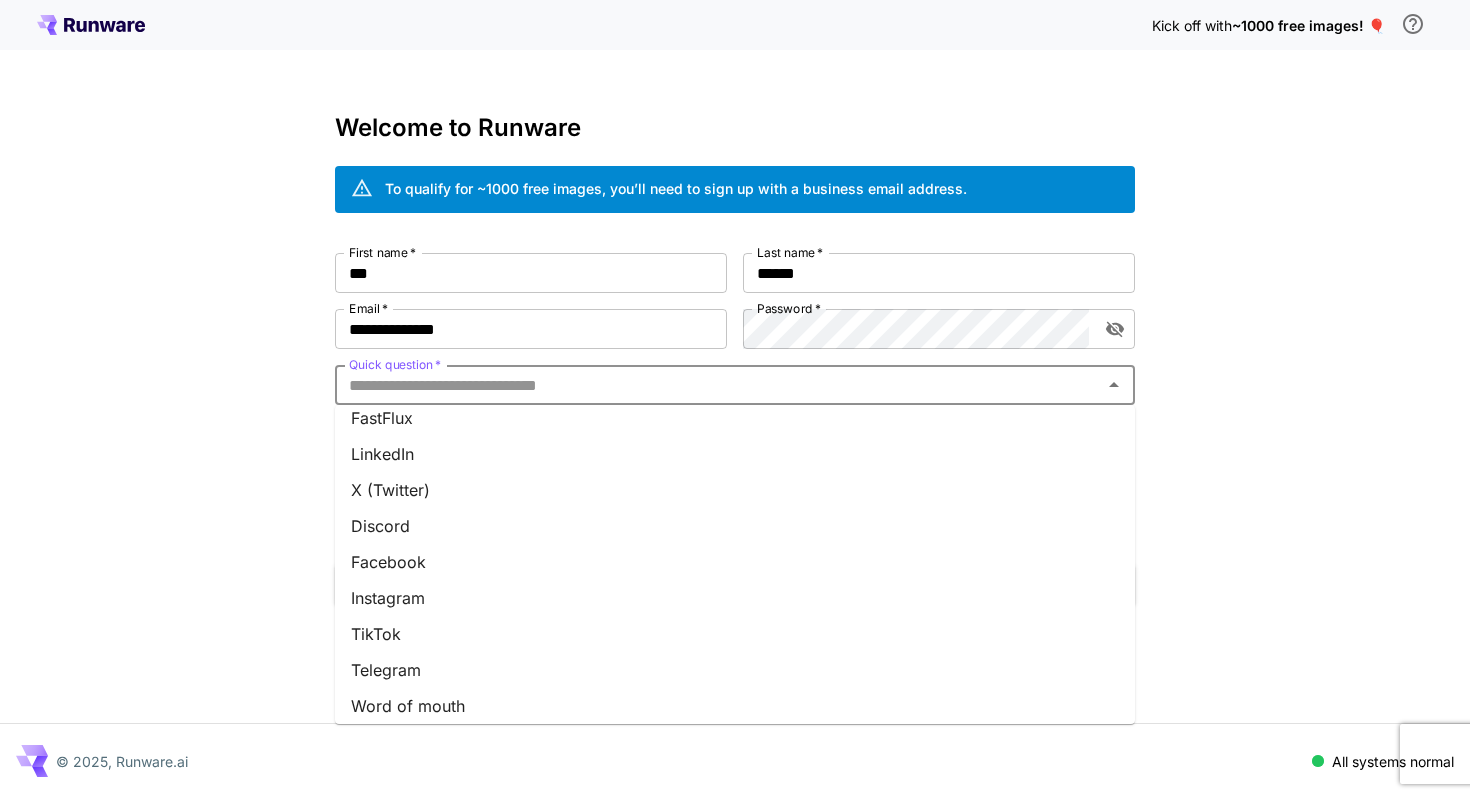 scroll, scrollTop: 237, scrollLeft: 0, axis: vertical 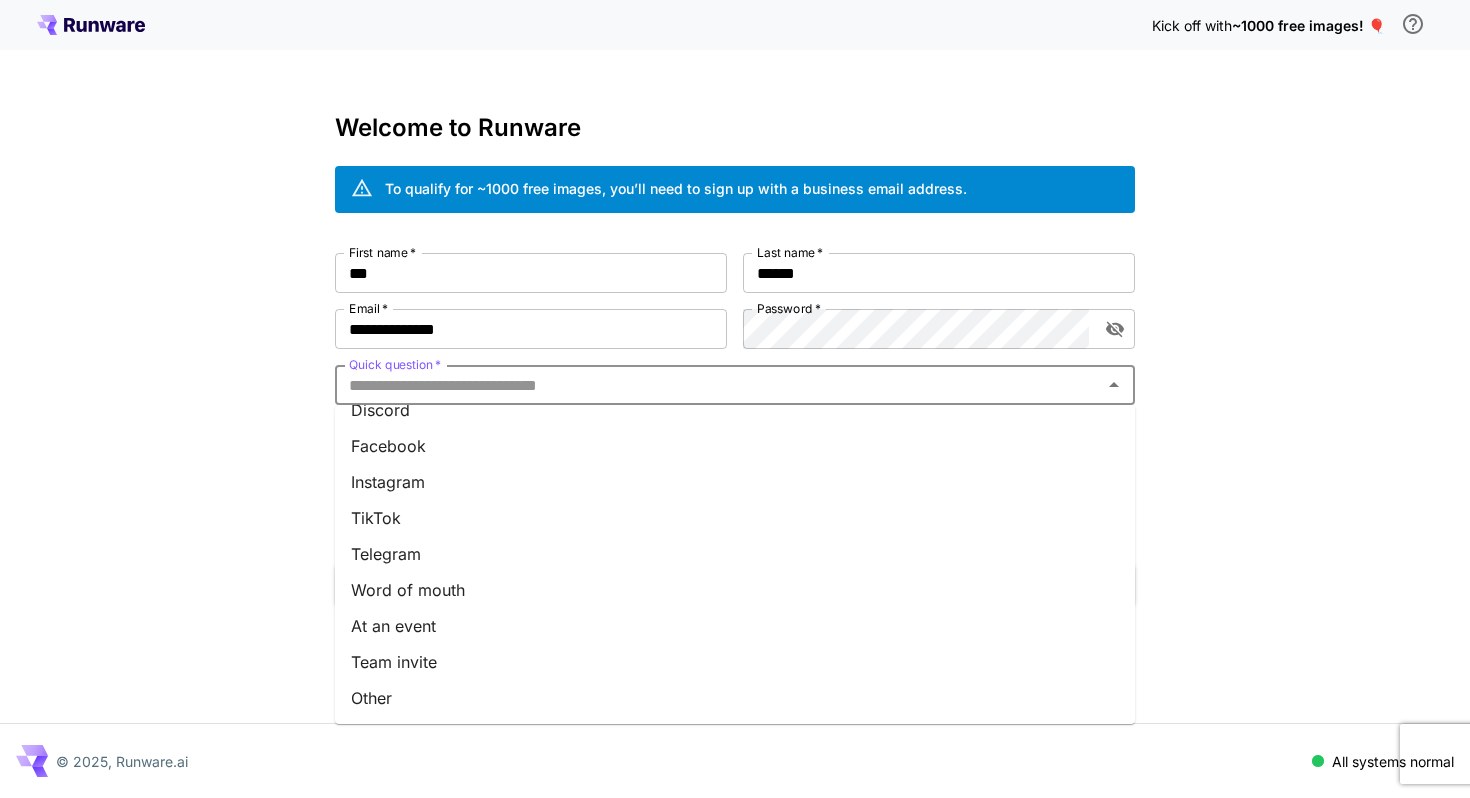 click on "Other" at bounding box center [735, 698] 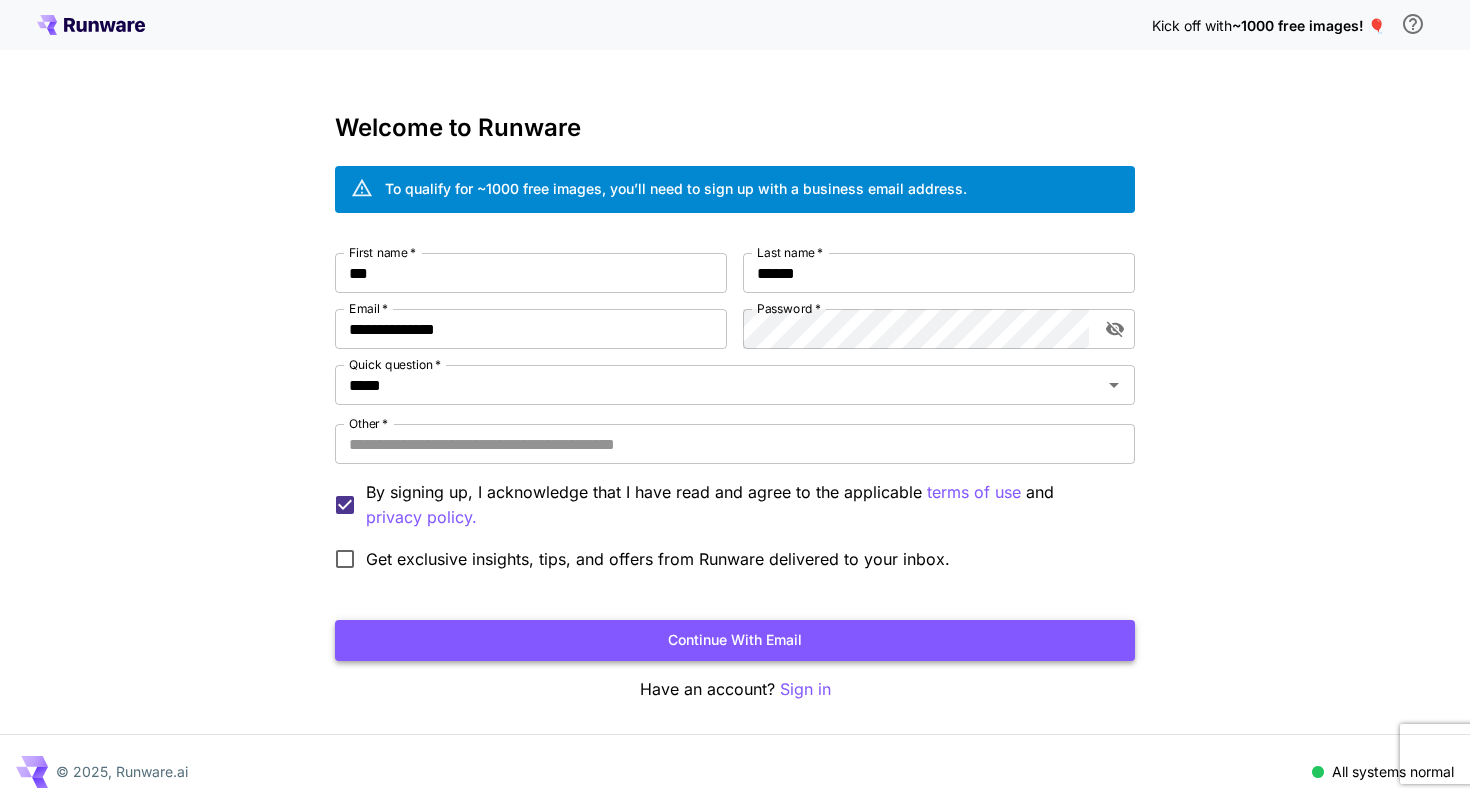 click on "Continue with email" at bounding box center (735, 640) 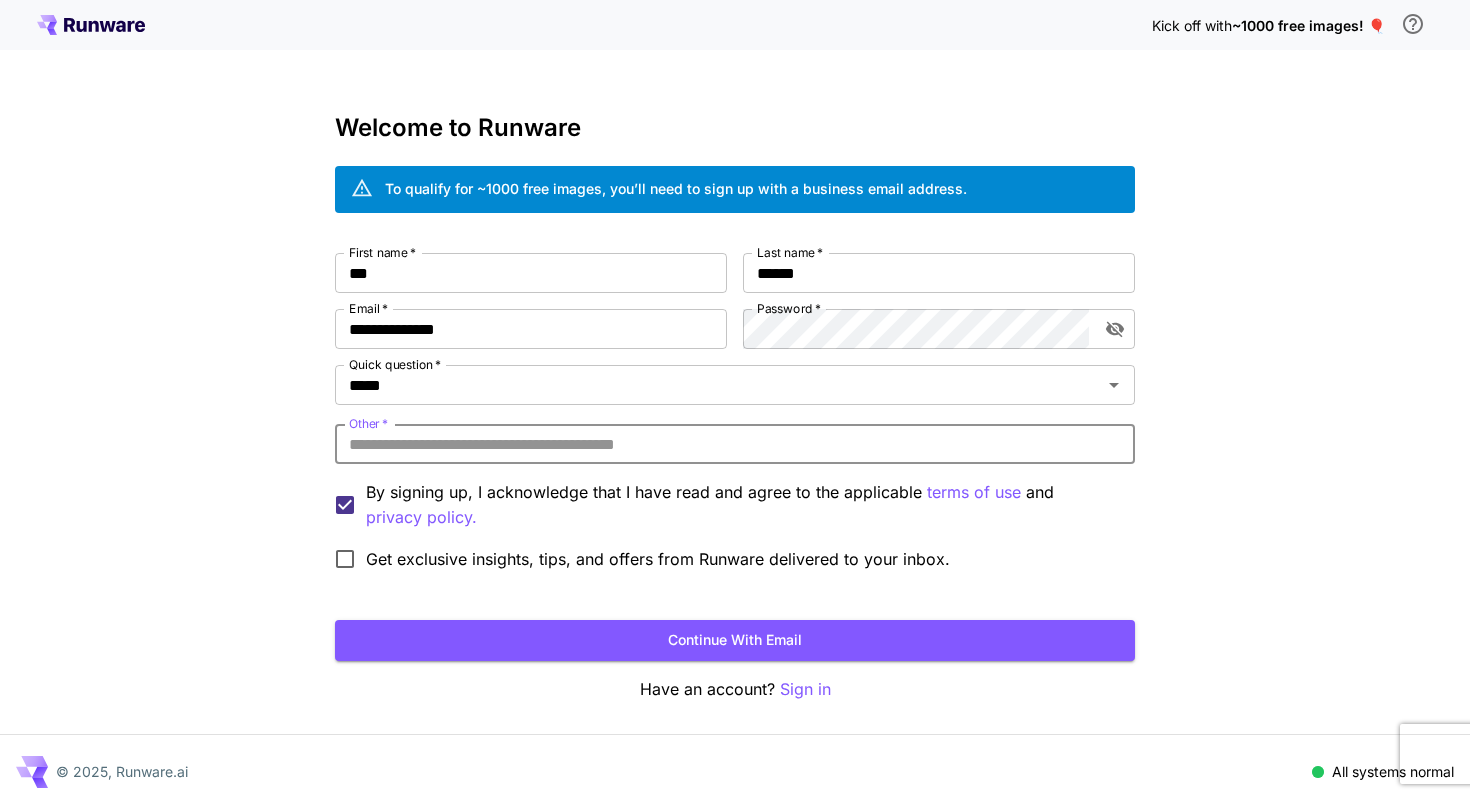 click on "Other   *" at bounding box center [735, 444] 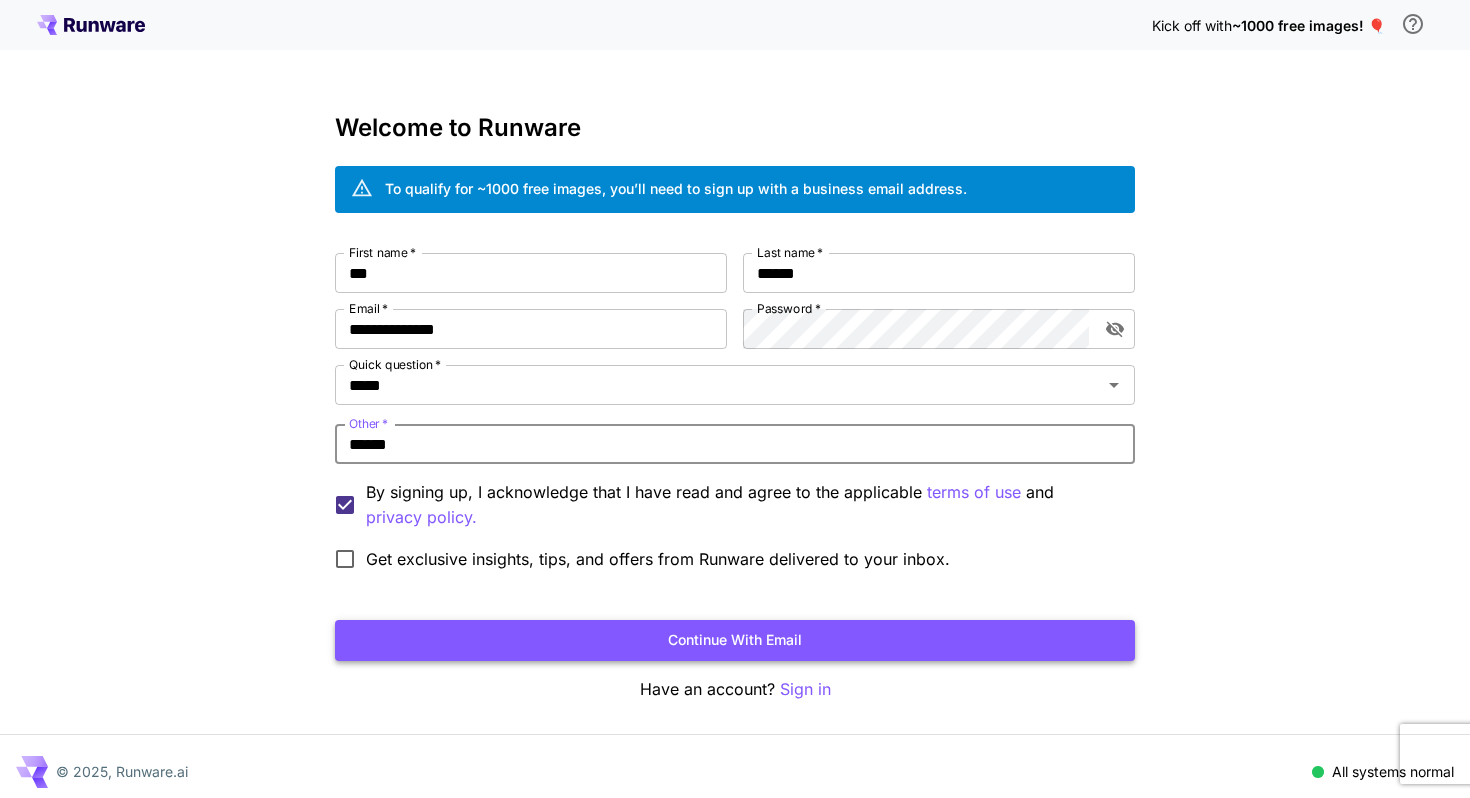 type on "******" 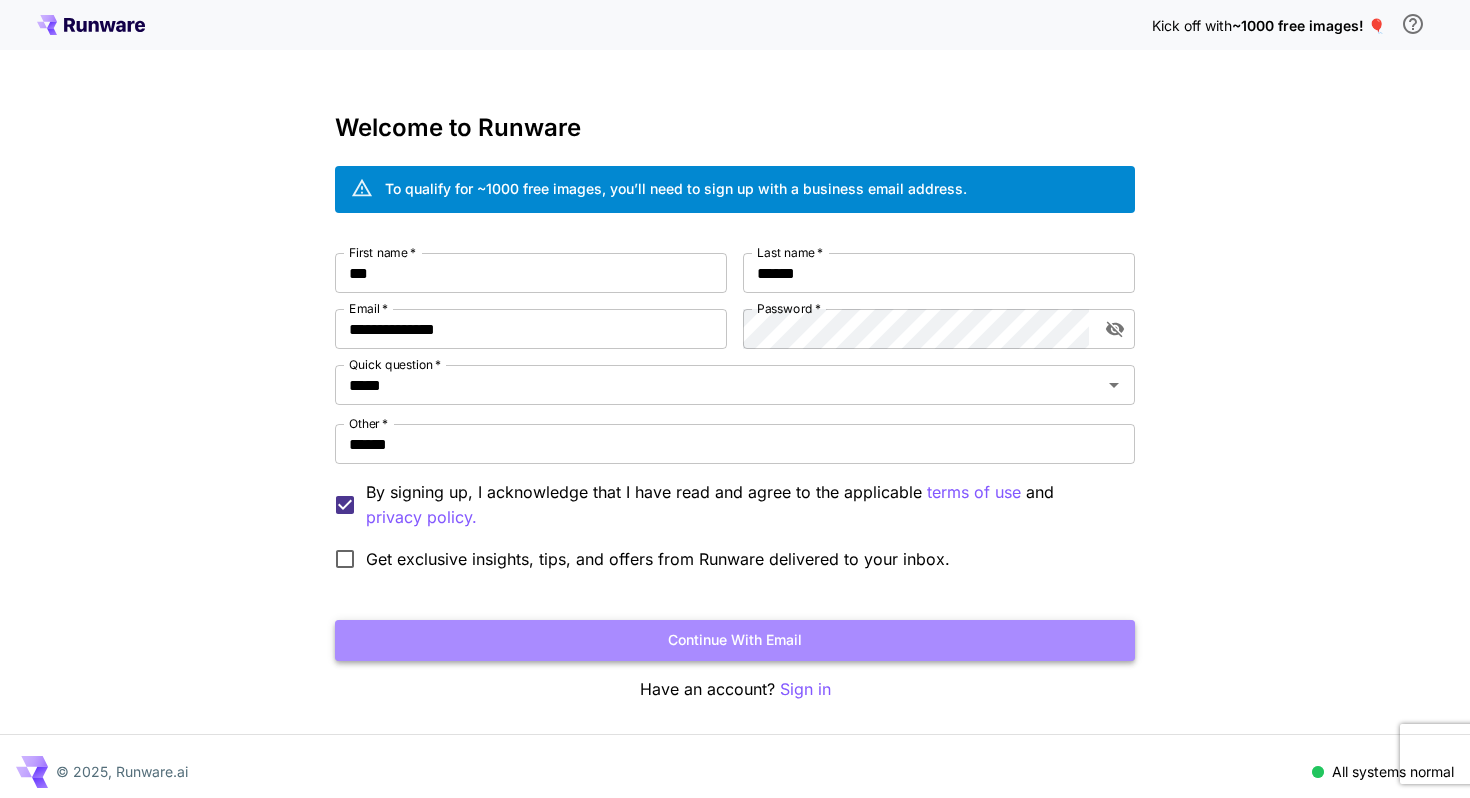 click on "Continue with email" at bounding box center (735, 640) 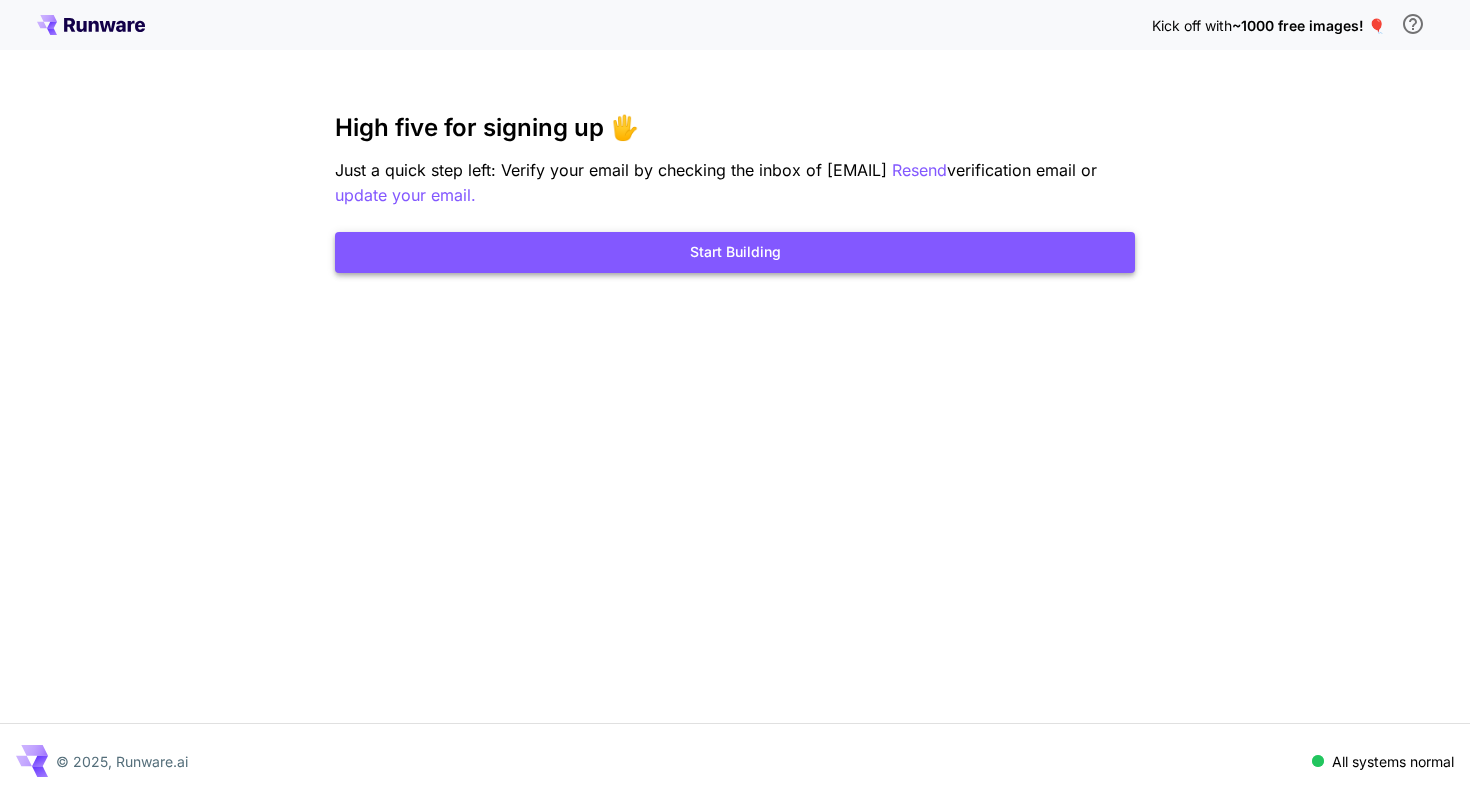 click on "Start Building" at bounding box center [735, 252] 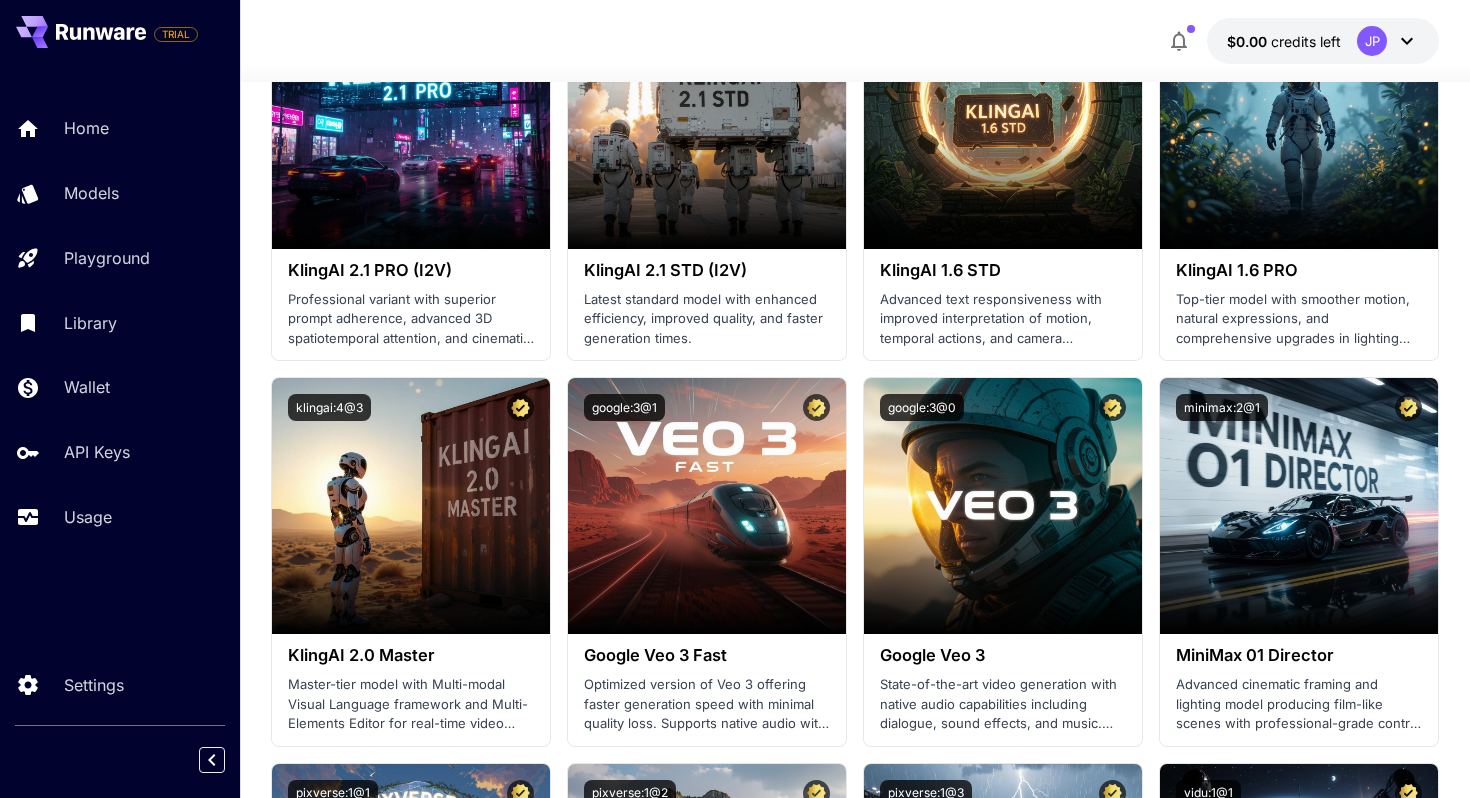 scroll, scrollTop: 1305, scrollLeft: 0, axis: vertical 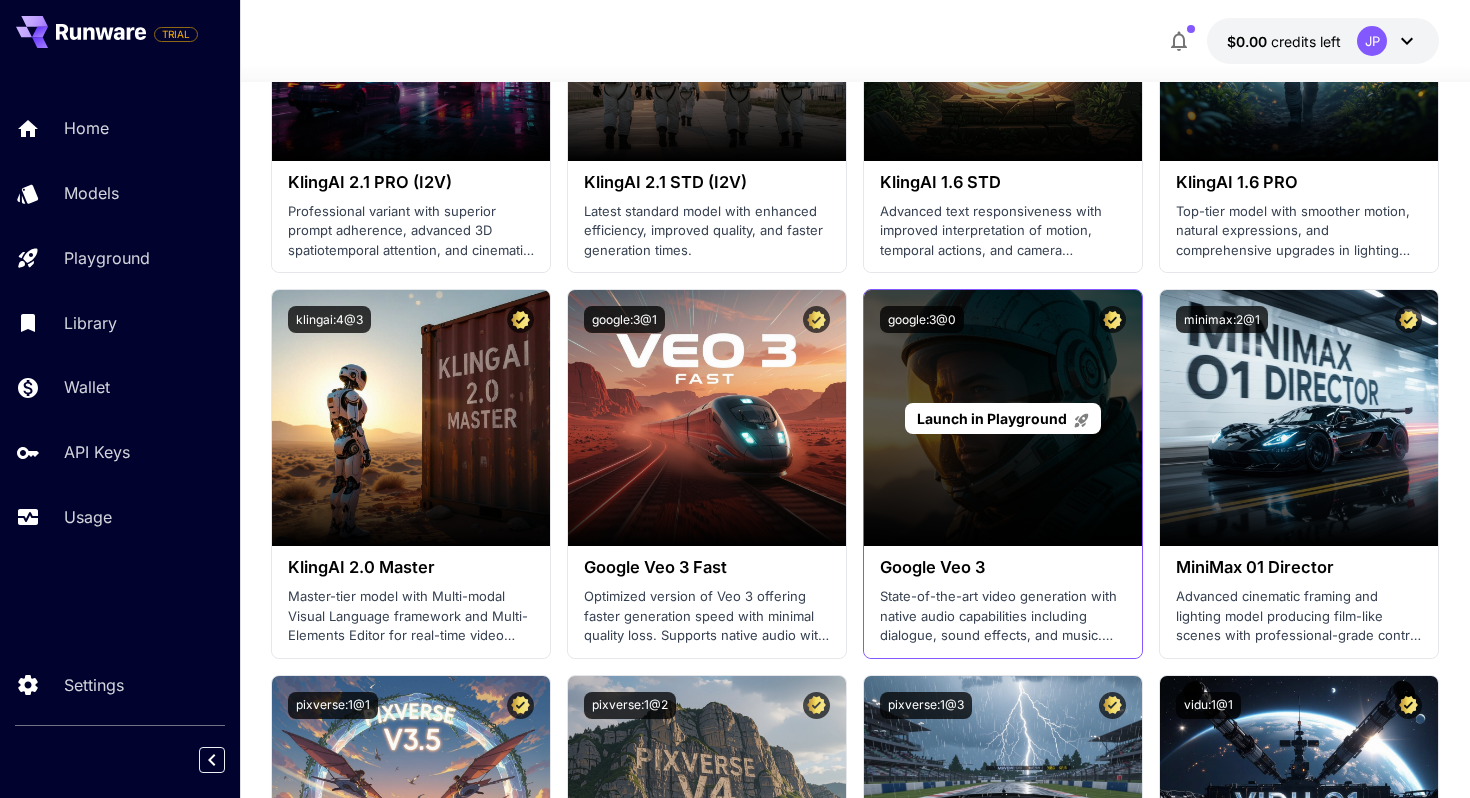 click on "Launch in Playground" at bounding box center [1002, 418] 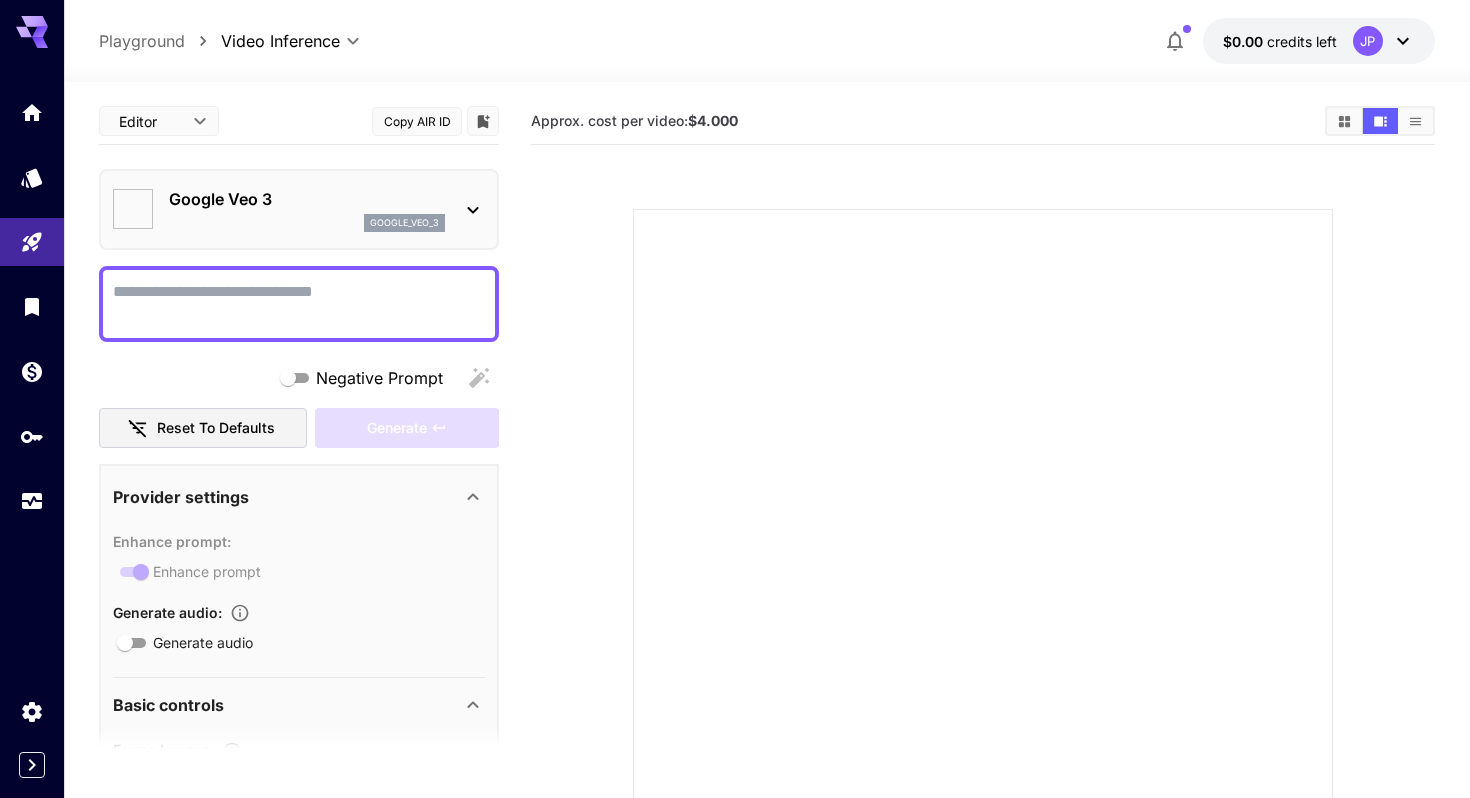 type on "*" 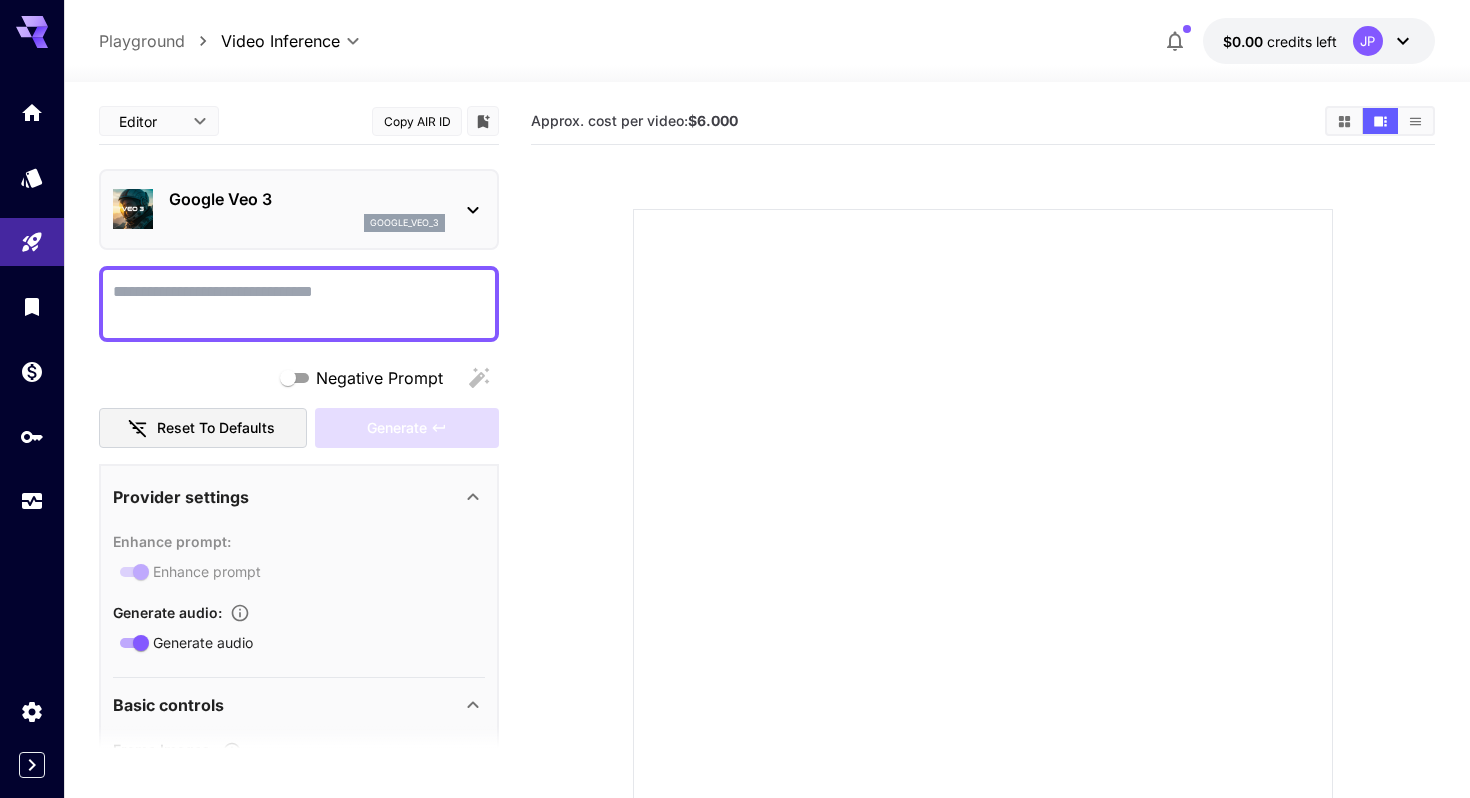 click on "Negative Prompt" at bounding box center (299, 304) 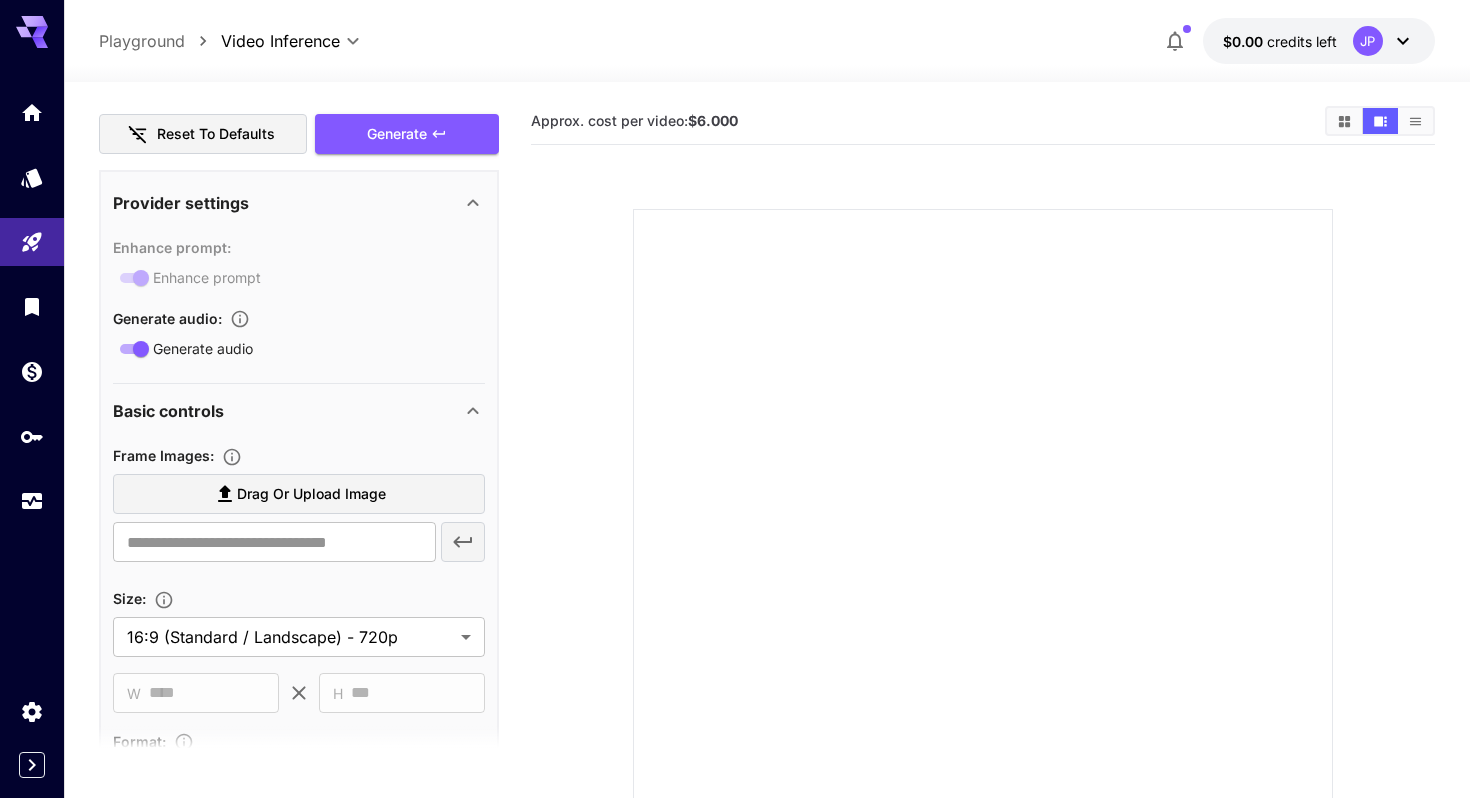 scroll, scrollTop: 562, scrollLeft: 0, axis: vertical 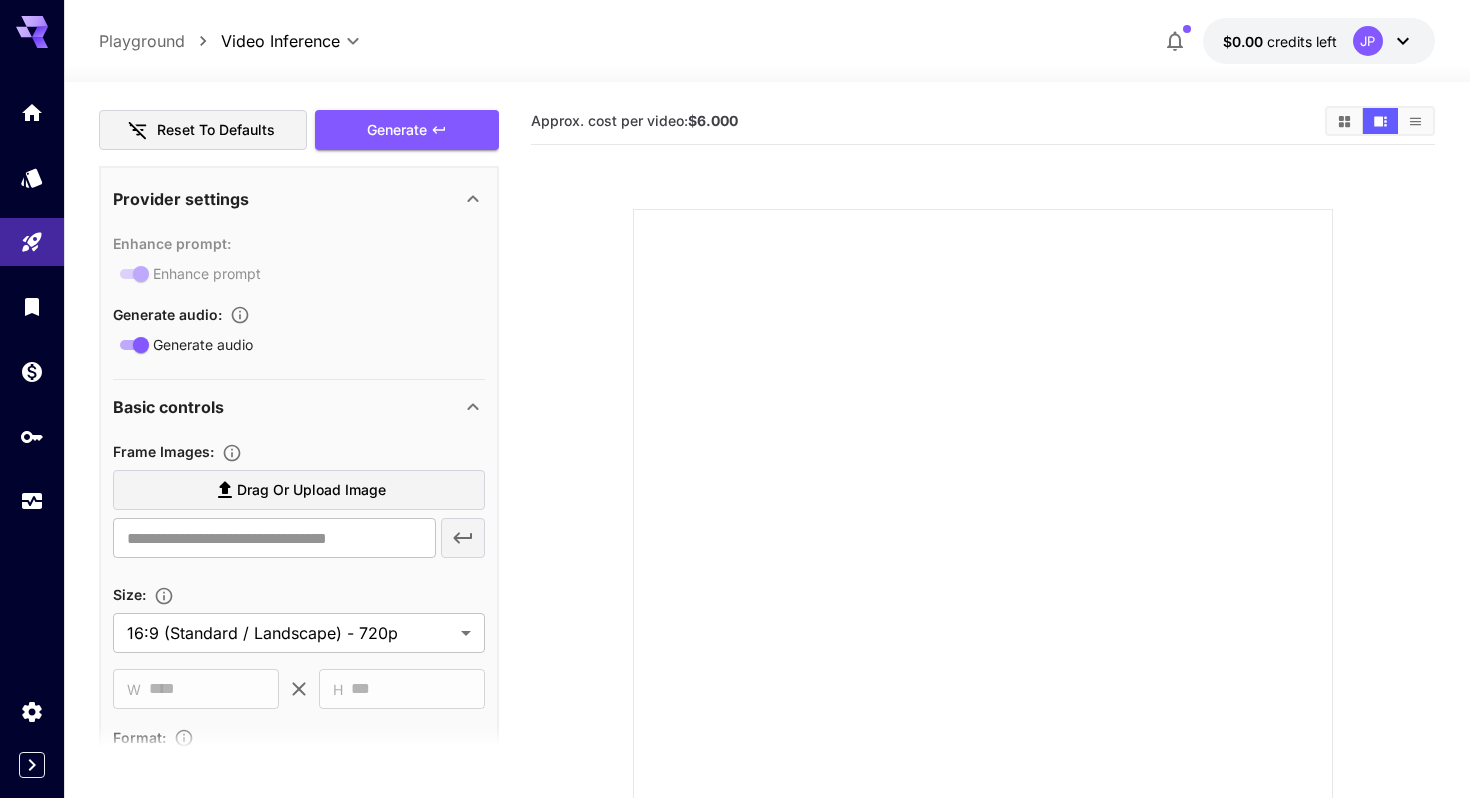 type on "**********" 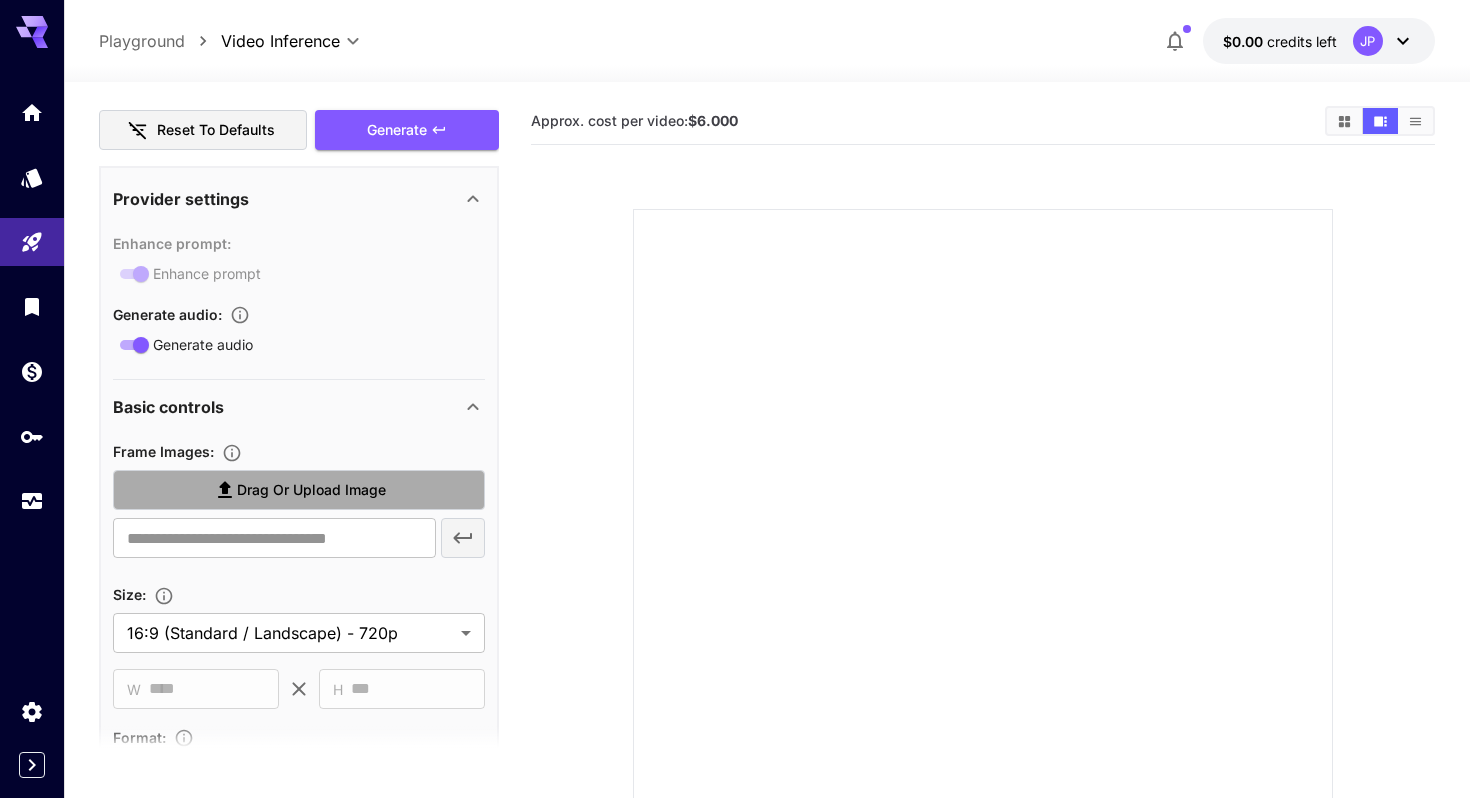 click on "Drag or upload image" at bounding box center [311, 490] 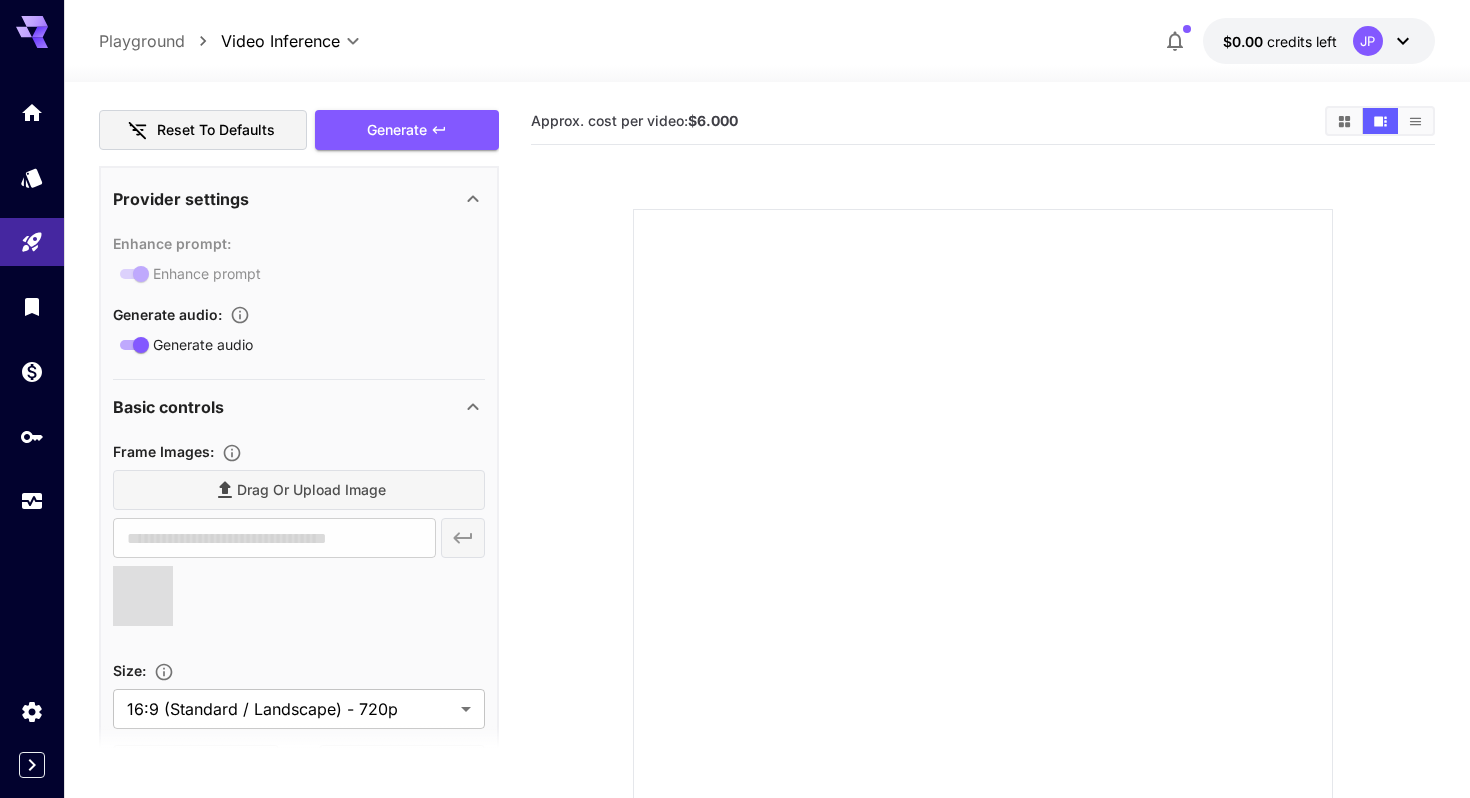click on "Drag or upload image" at bounding box center (299, 490) 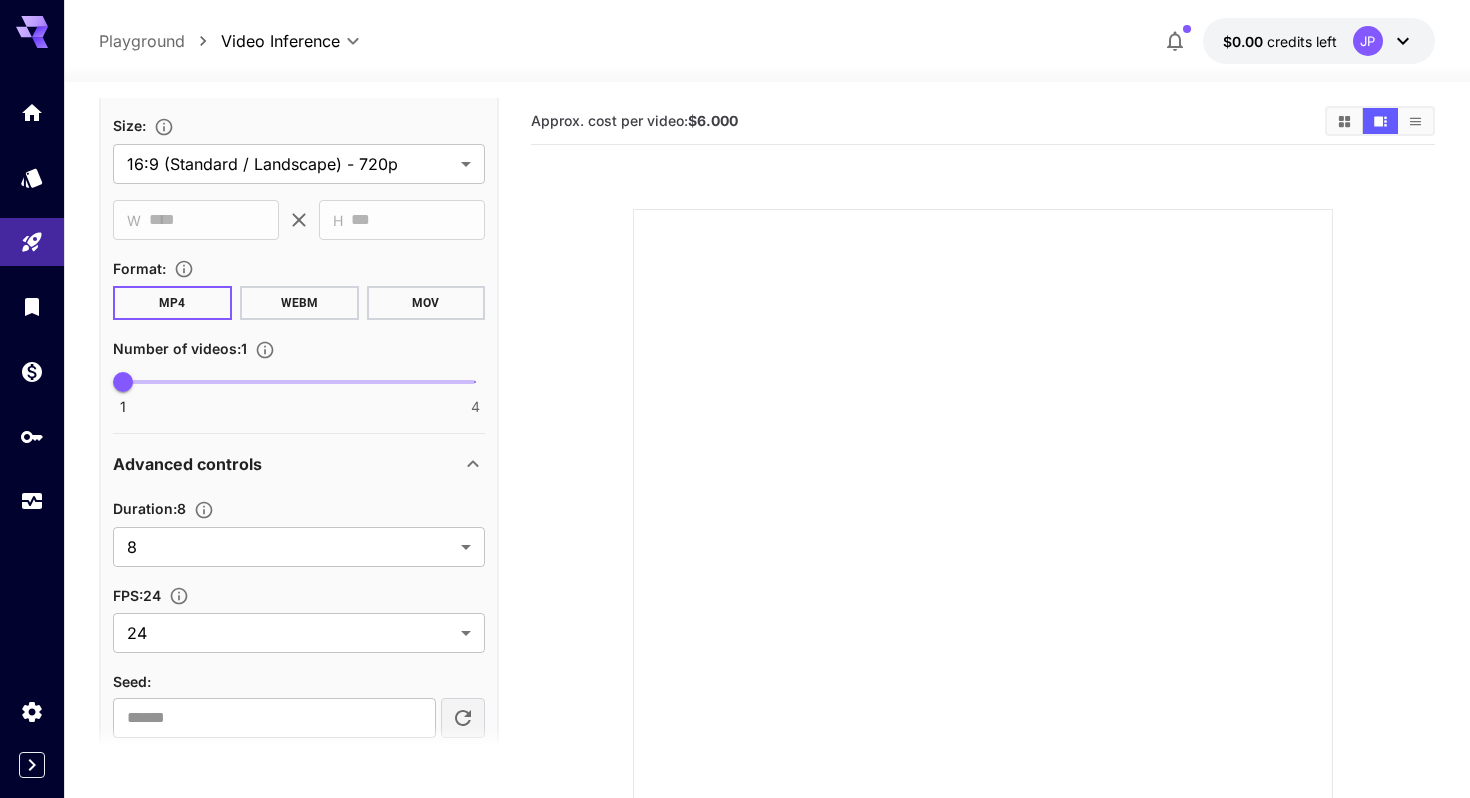 scroll, scrollTop: 1205, scrollLeft: 0, axis: vertical 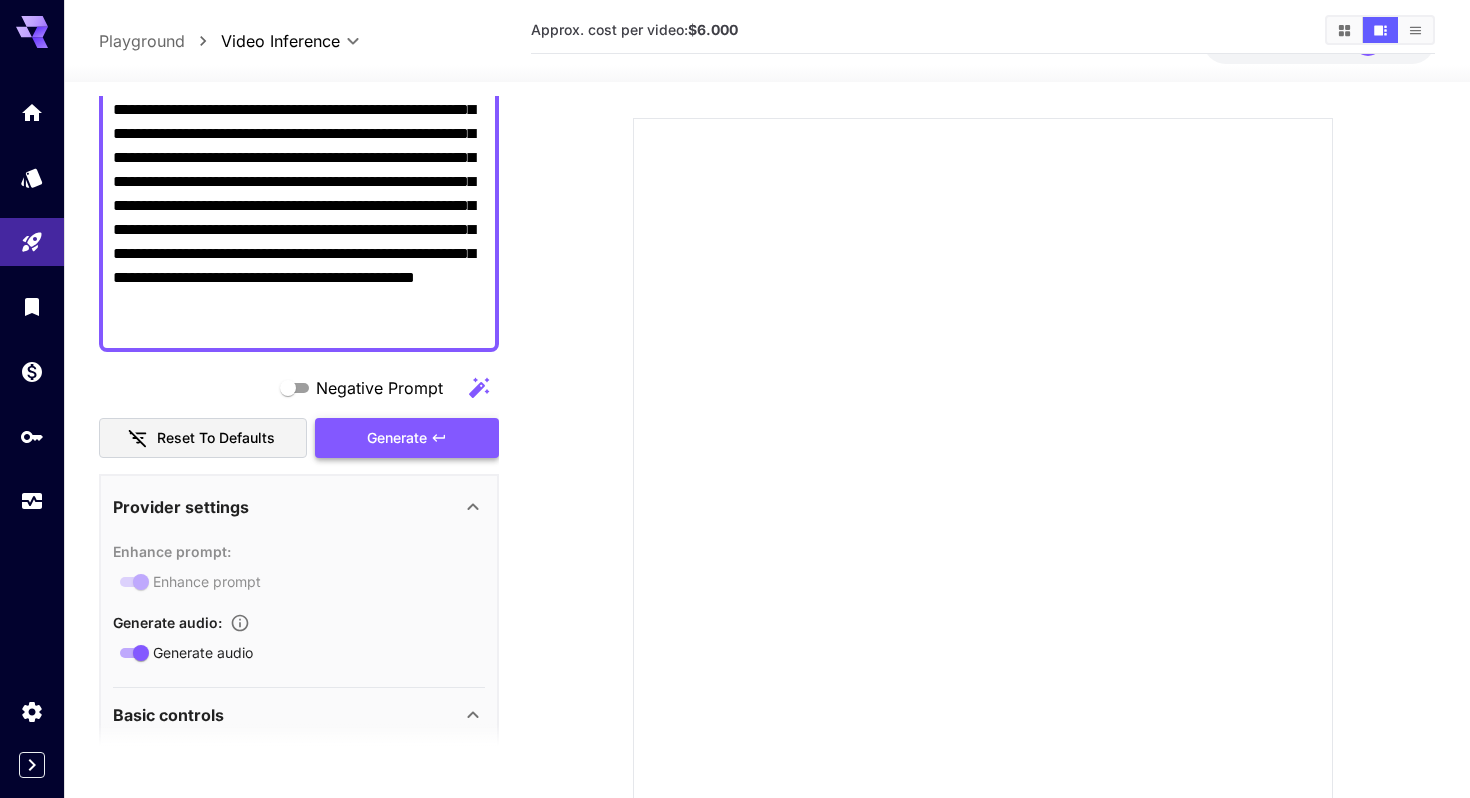 click on "Generate" at bounding box center [407, 438] 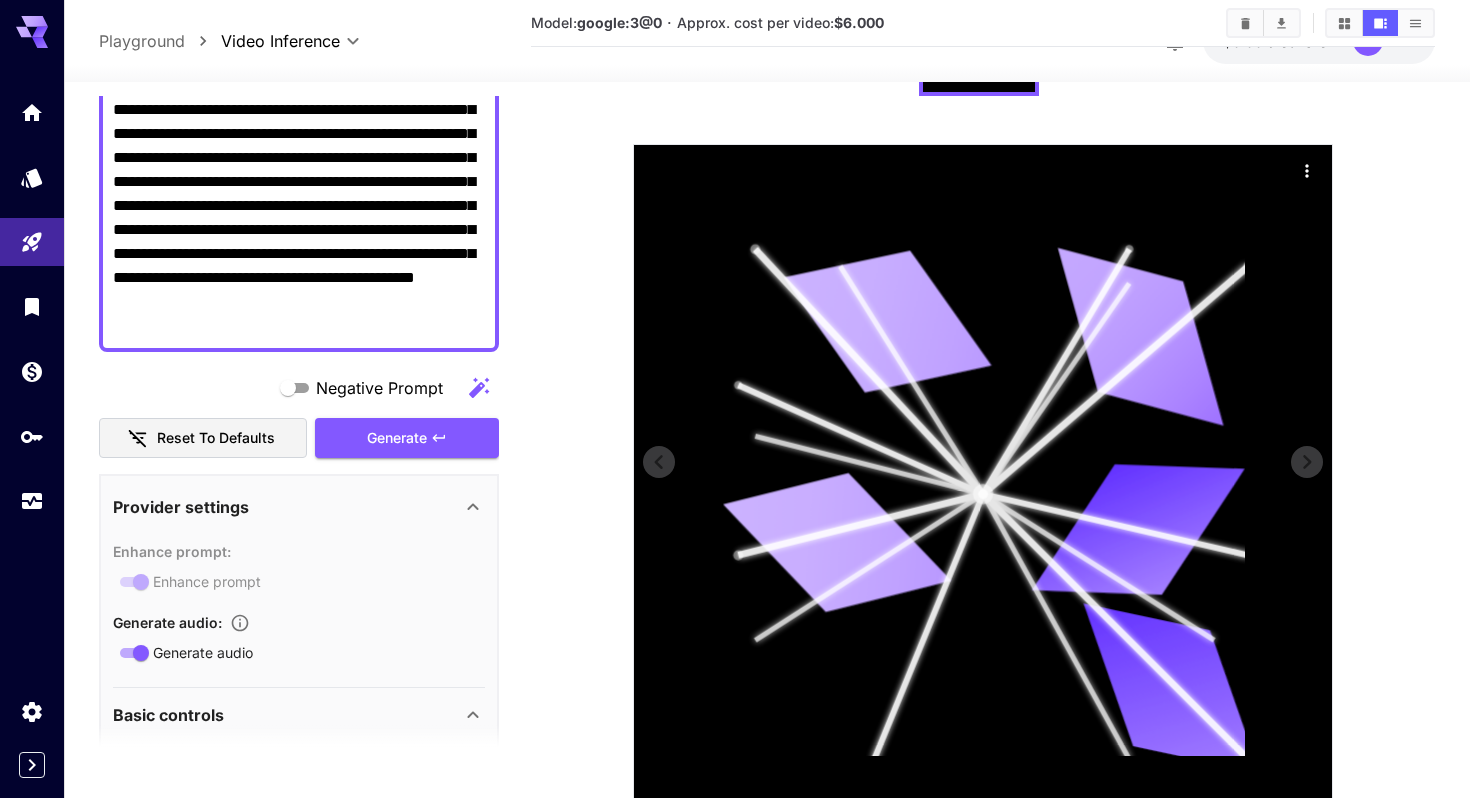 scroll, scrollTop: 387, scrollLeft: 0, axis: vertical 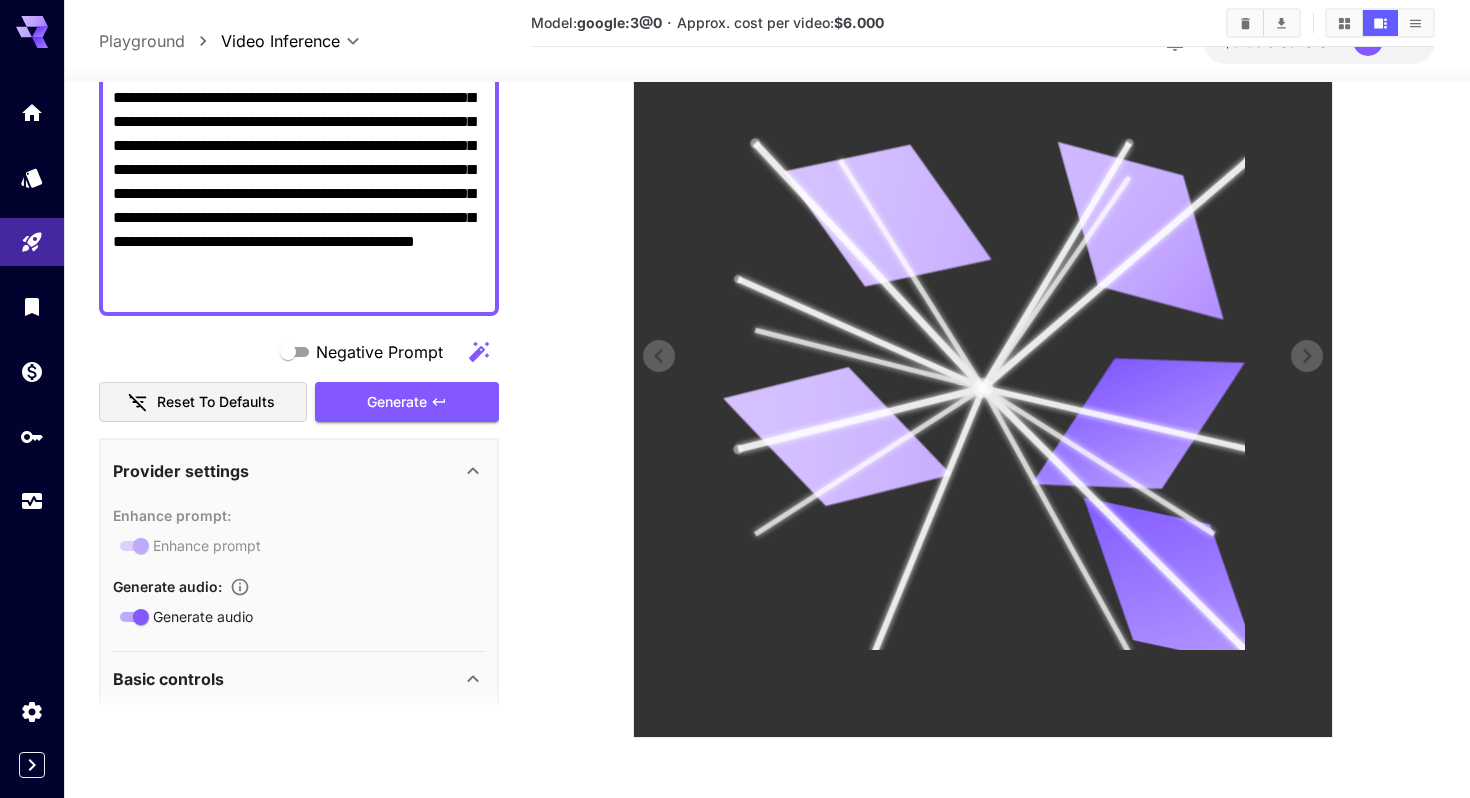 click 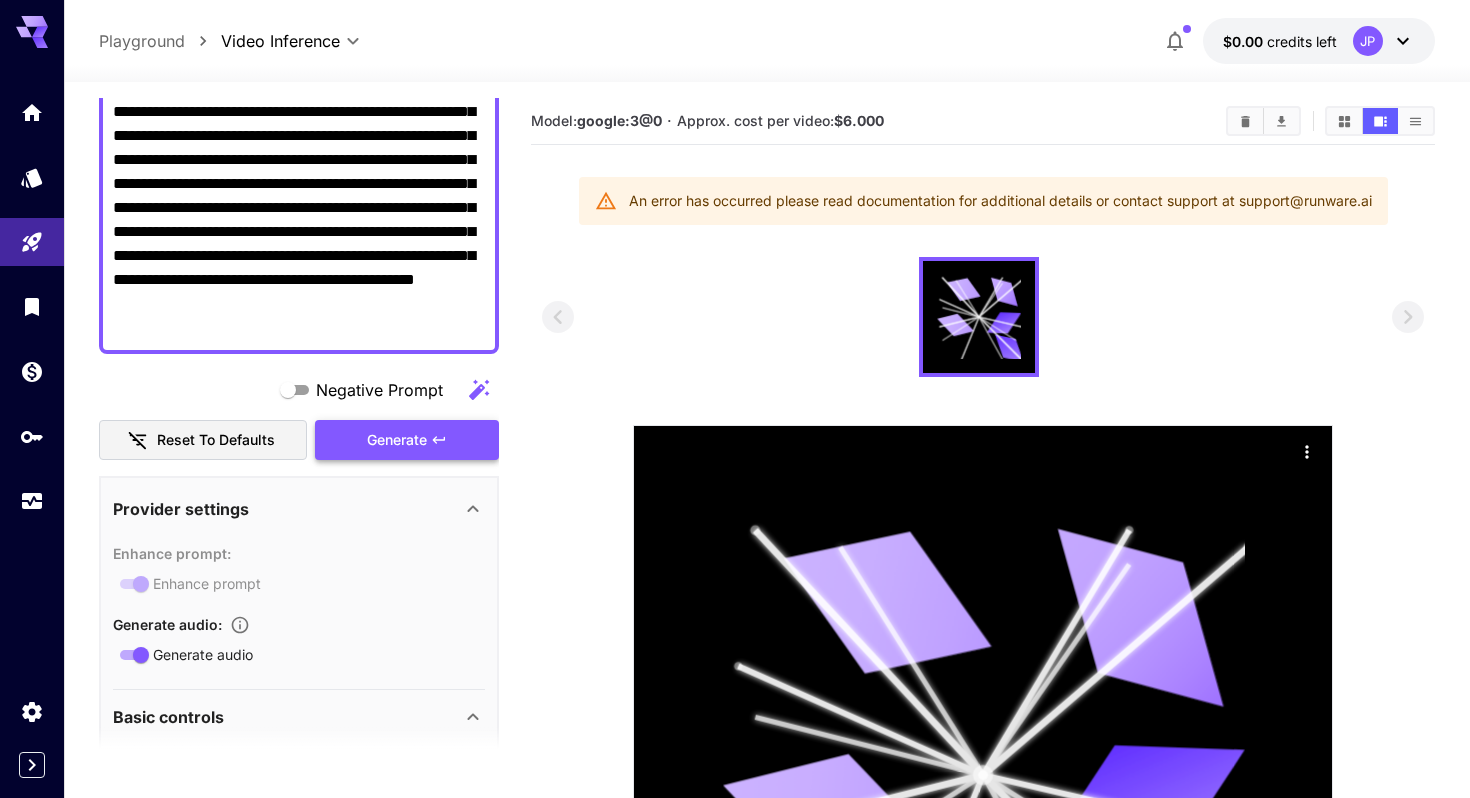 click on "Generate" at bounding box center [407, 440] 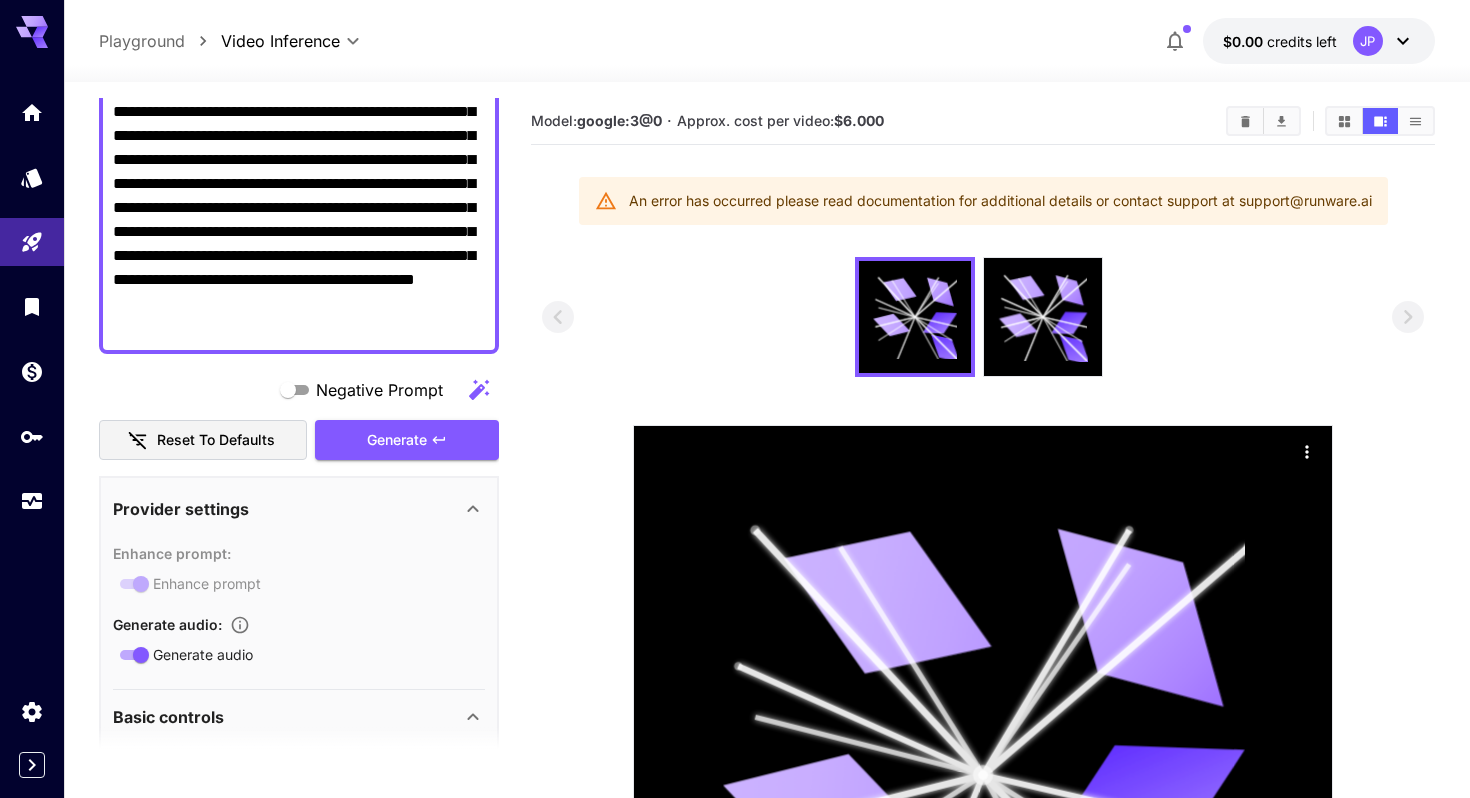 click on "Generate" at bounding box center (407, 440) 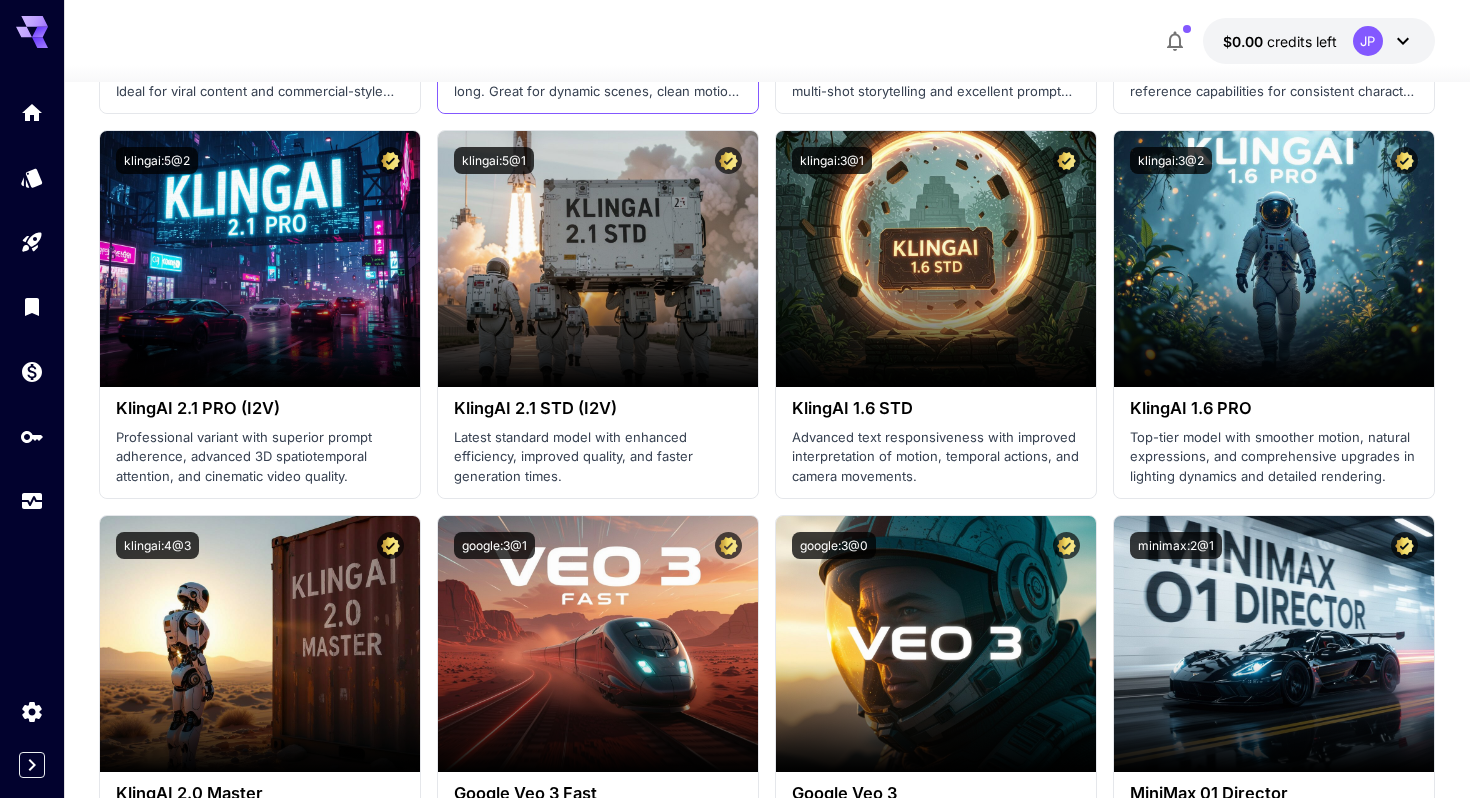 scroll, scrollTop: 1313, scrollLeft: 0, axis: vertical 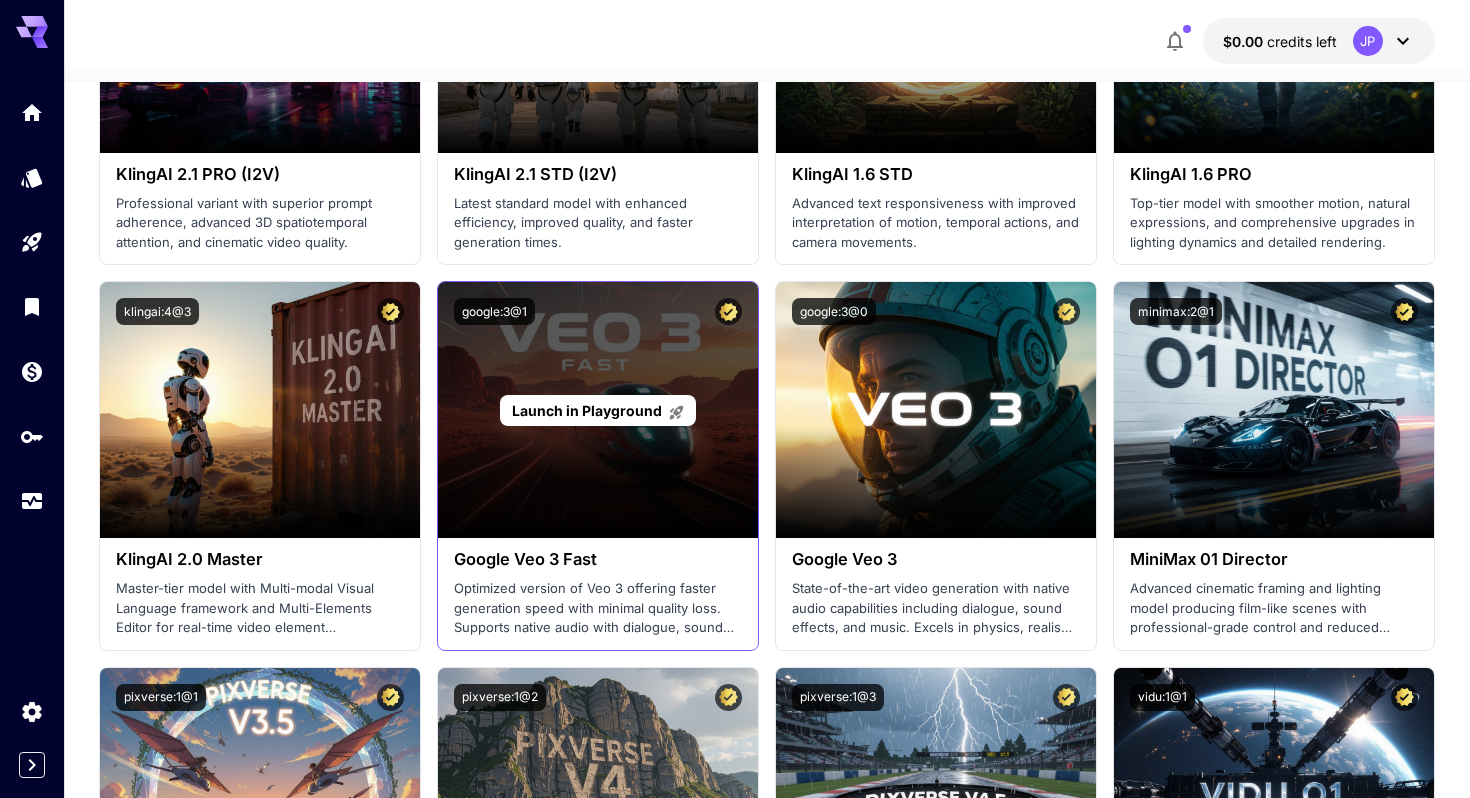 click on "Launch in Playground" at bounding box center [598, 410] 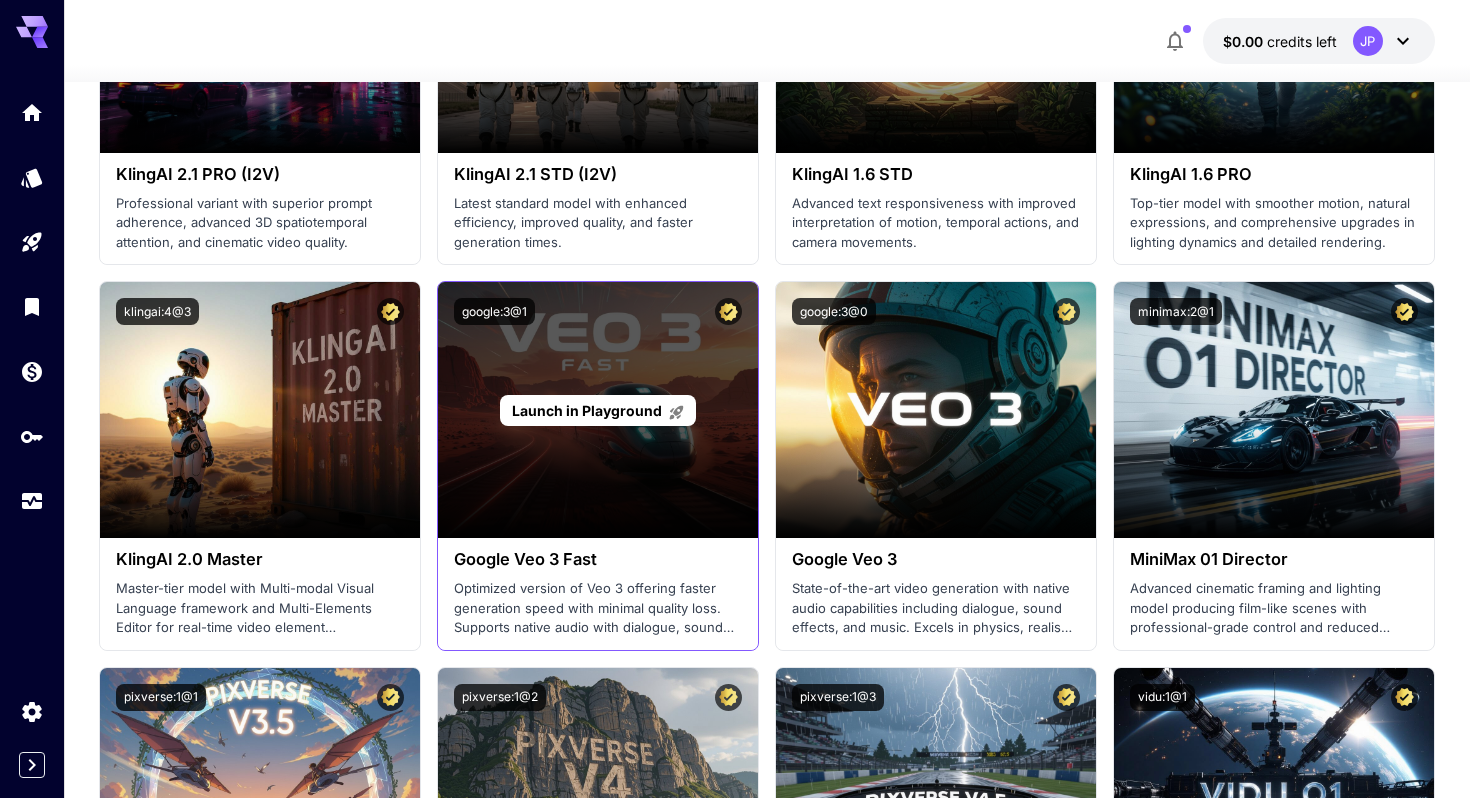 click on "Launch in Playground" at bounding box center (587, 410) 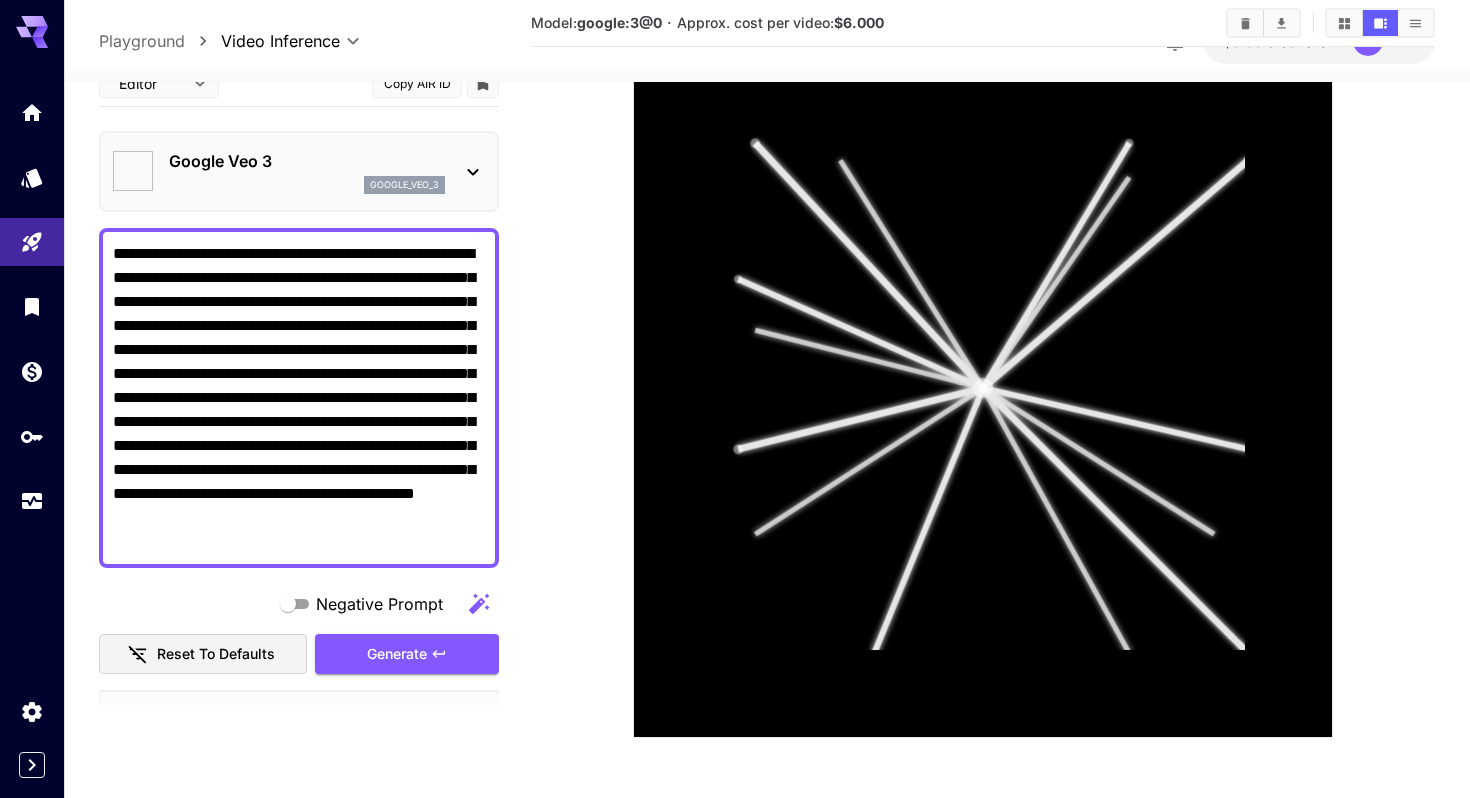 scroll, scrollTop: 291, scrollLeft: 0, axis: vertical 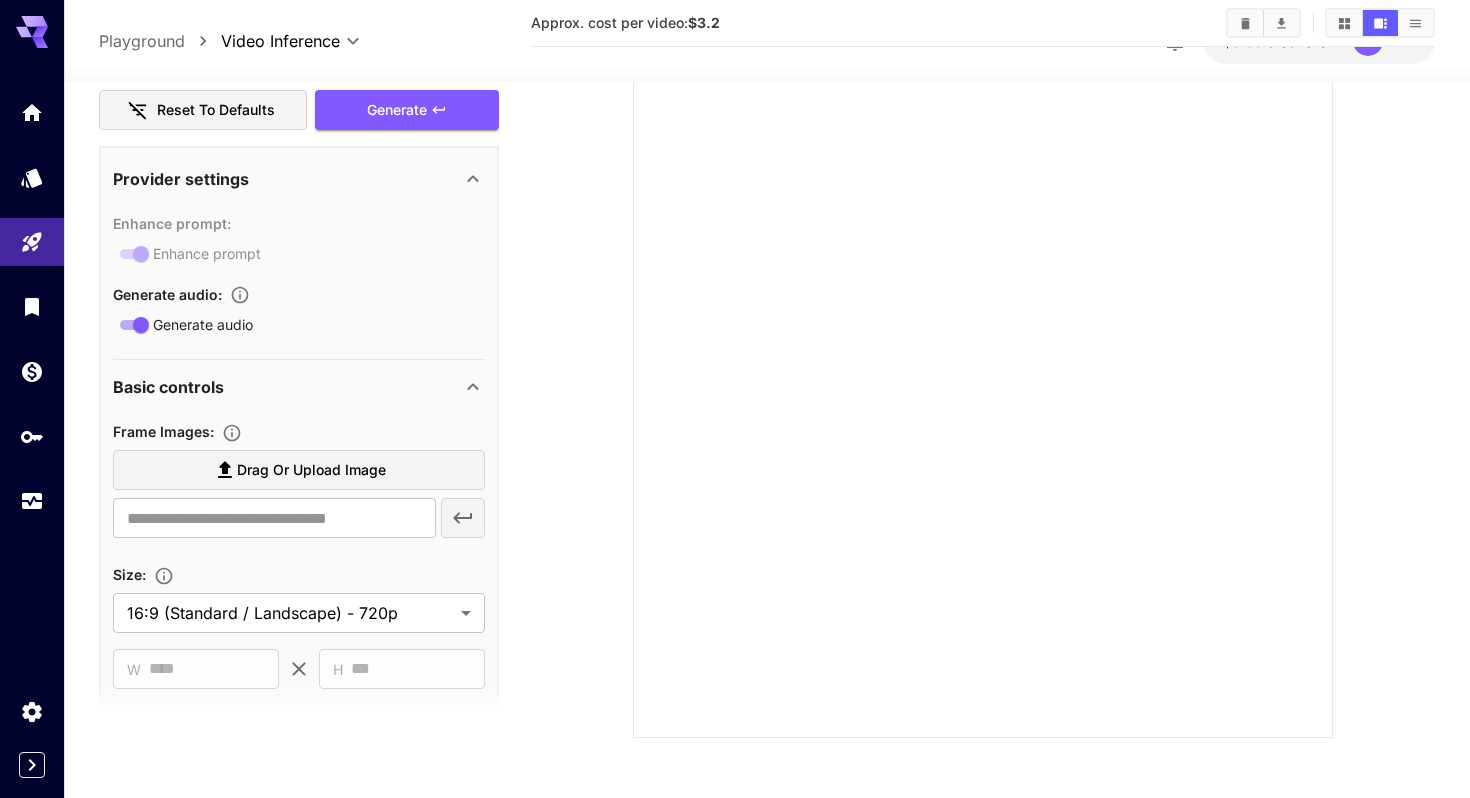 click on "Drag or upload image" at bounding box center (299, 470) 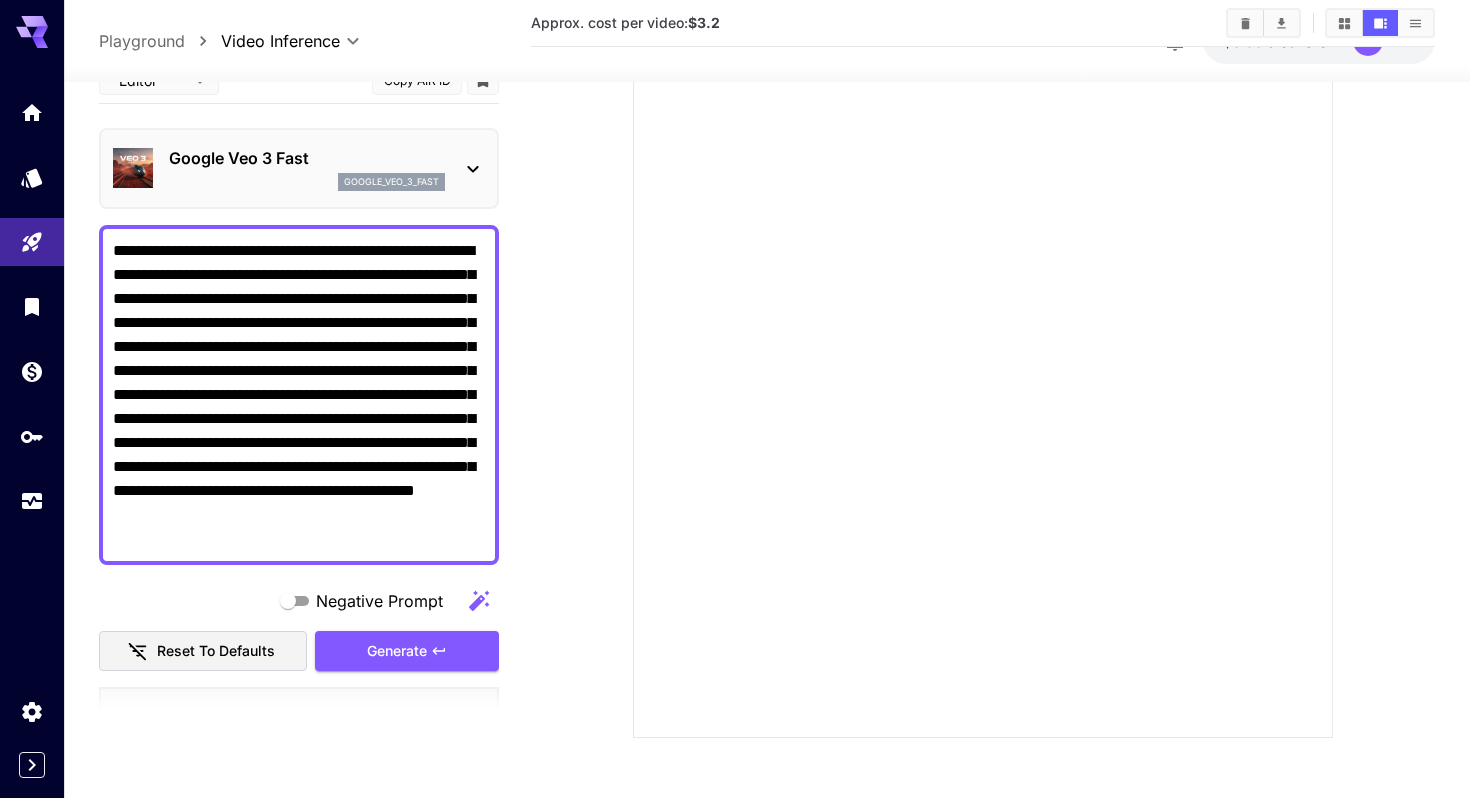 scroll, scrollTop: 0, scrollLeft: 0, axis: both 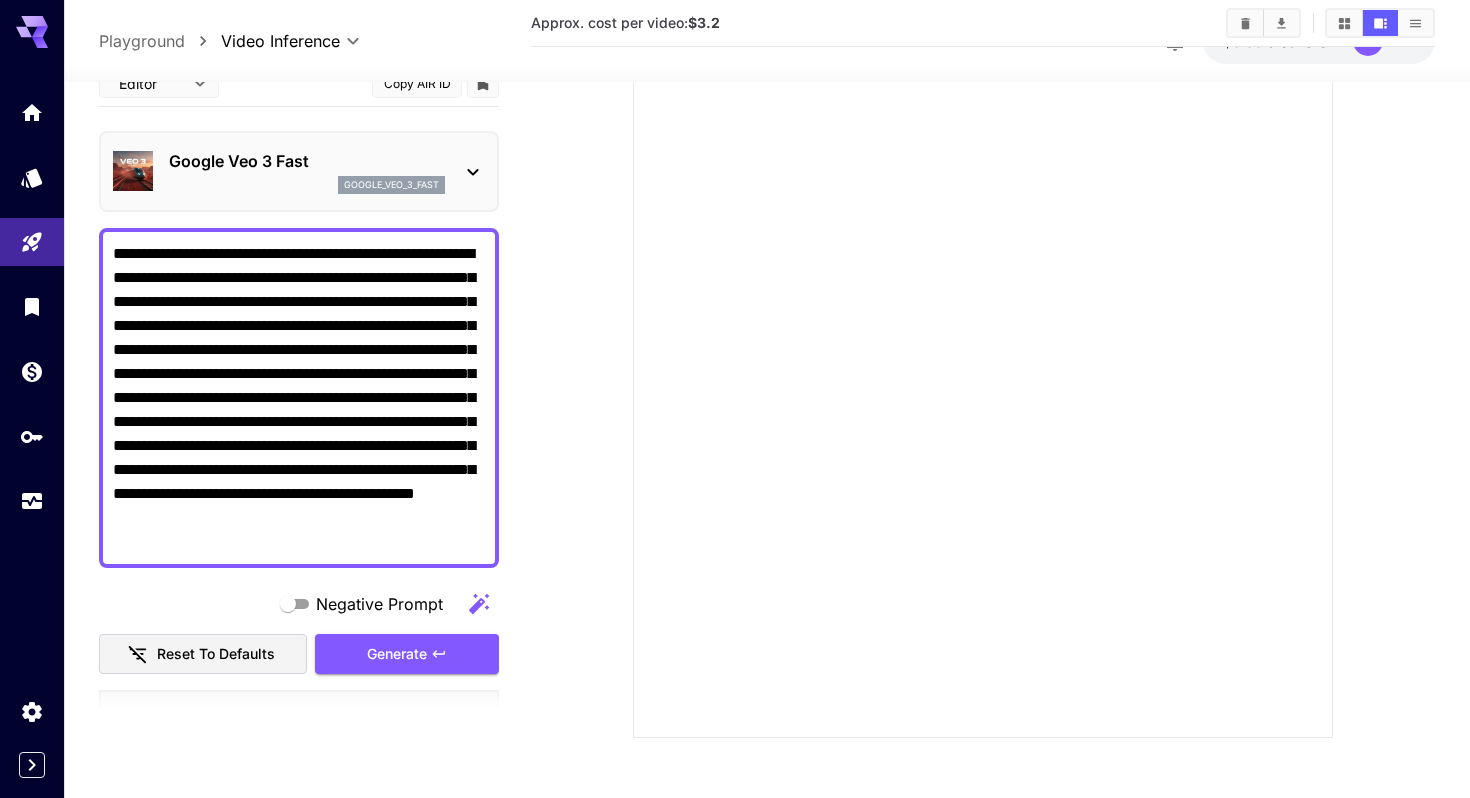 click on "google_veo_3_fast" at bounding box center [391, 185] 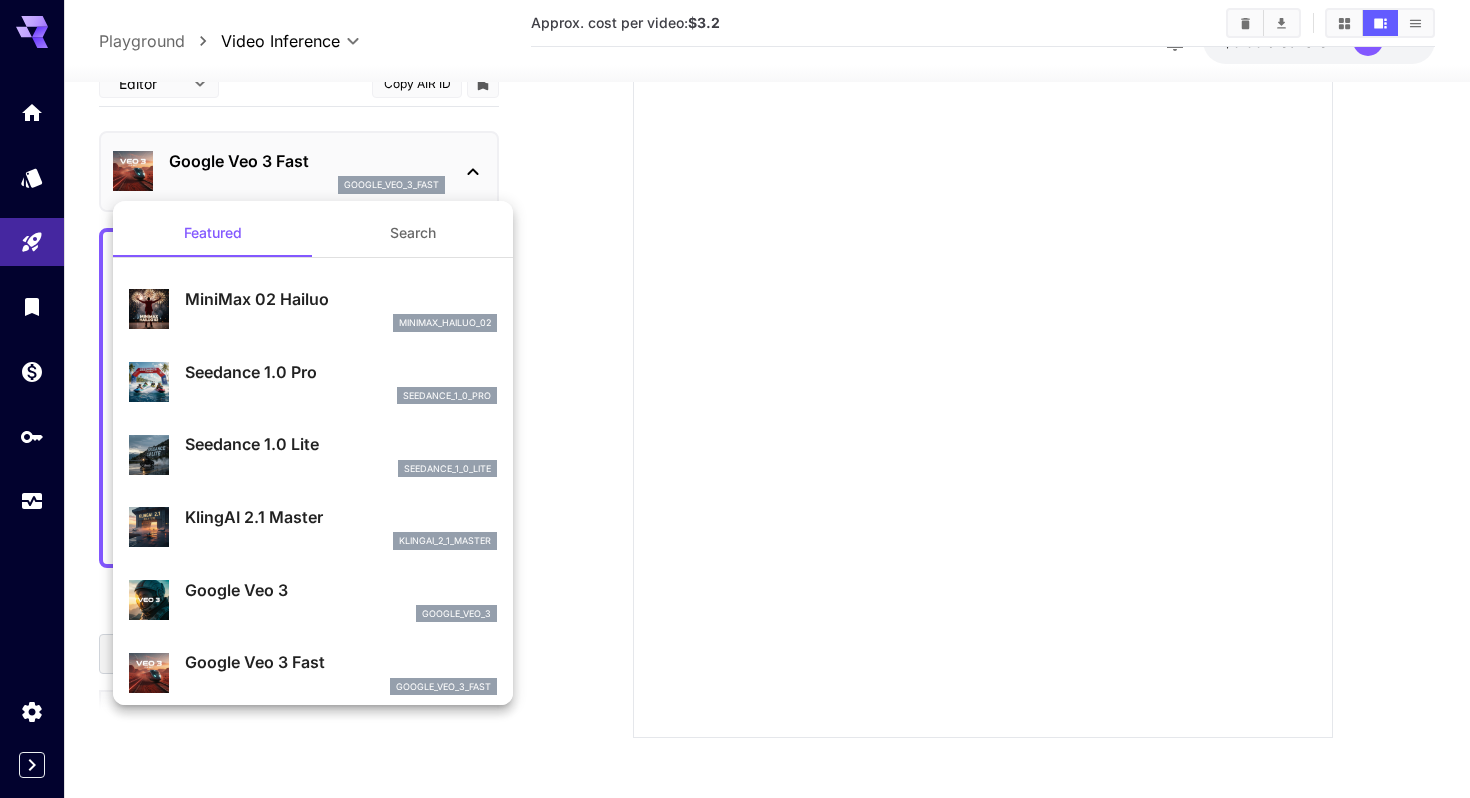 click at bounding box center [735, 399] 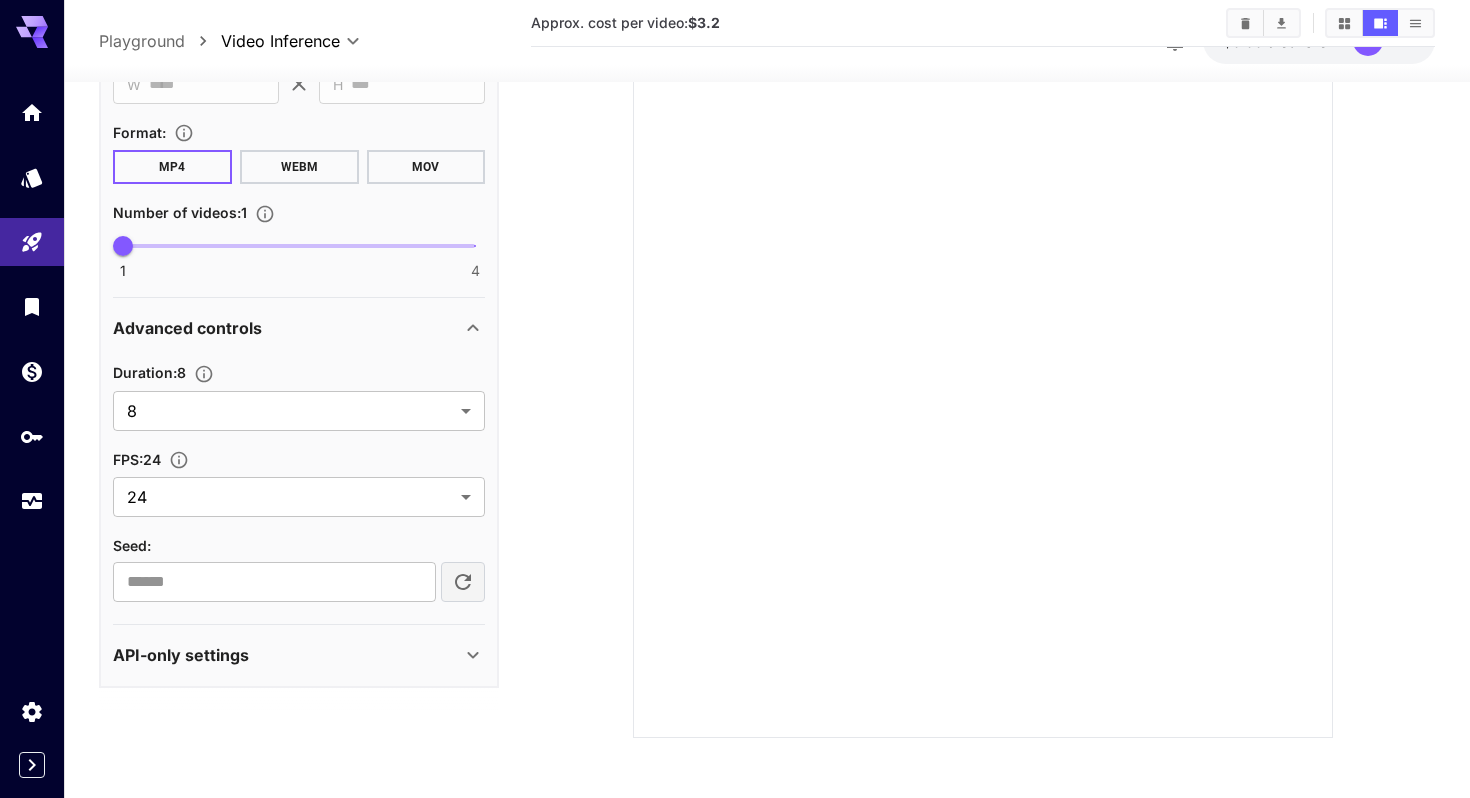 scroll, scrollTop: 1204, scrollLeft: 0, axis: vertical 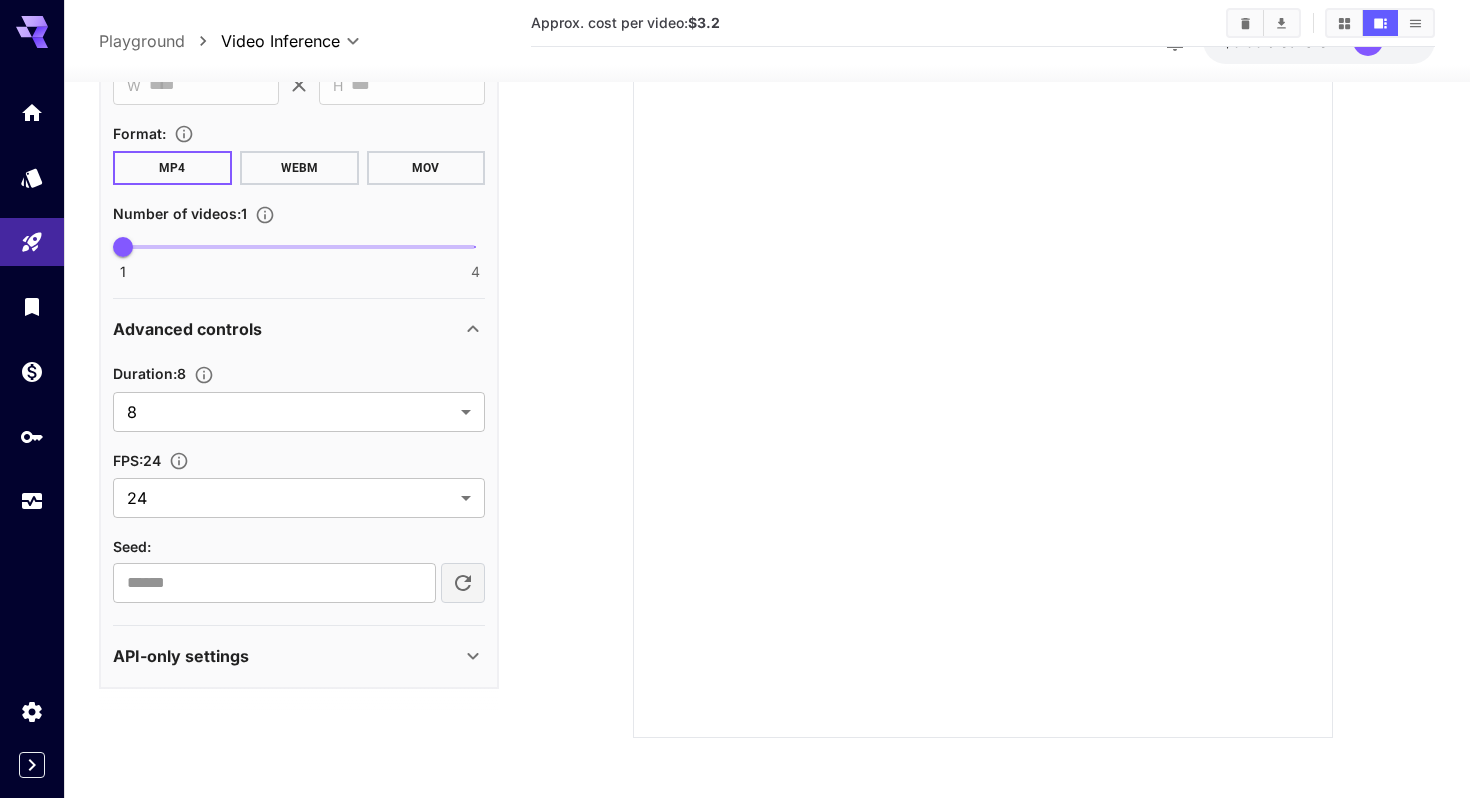 click on "API-only settings" at bounding box center (299, 656) 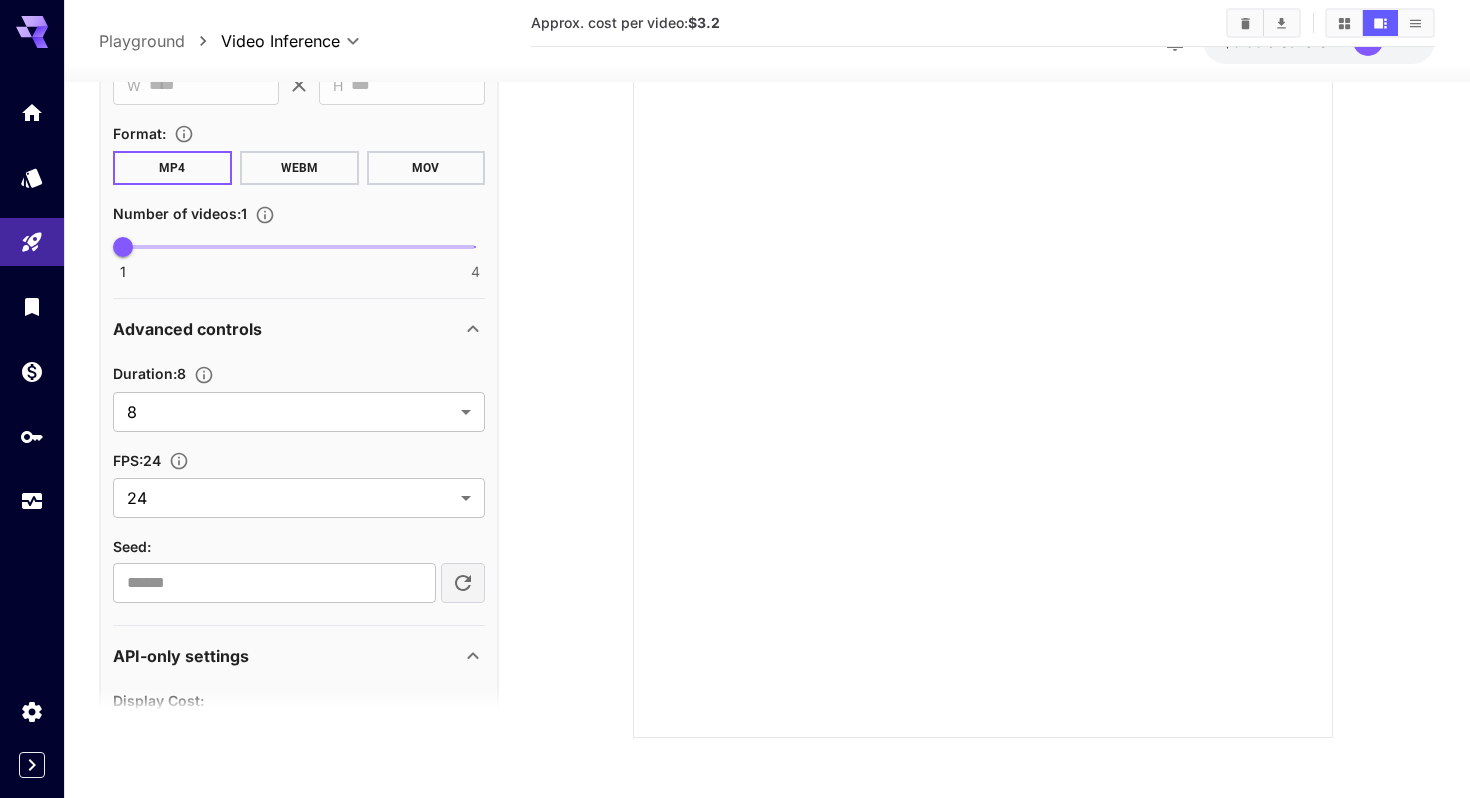 click on "API-only settings" at bounding box center (299, 656) 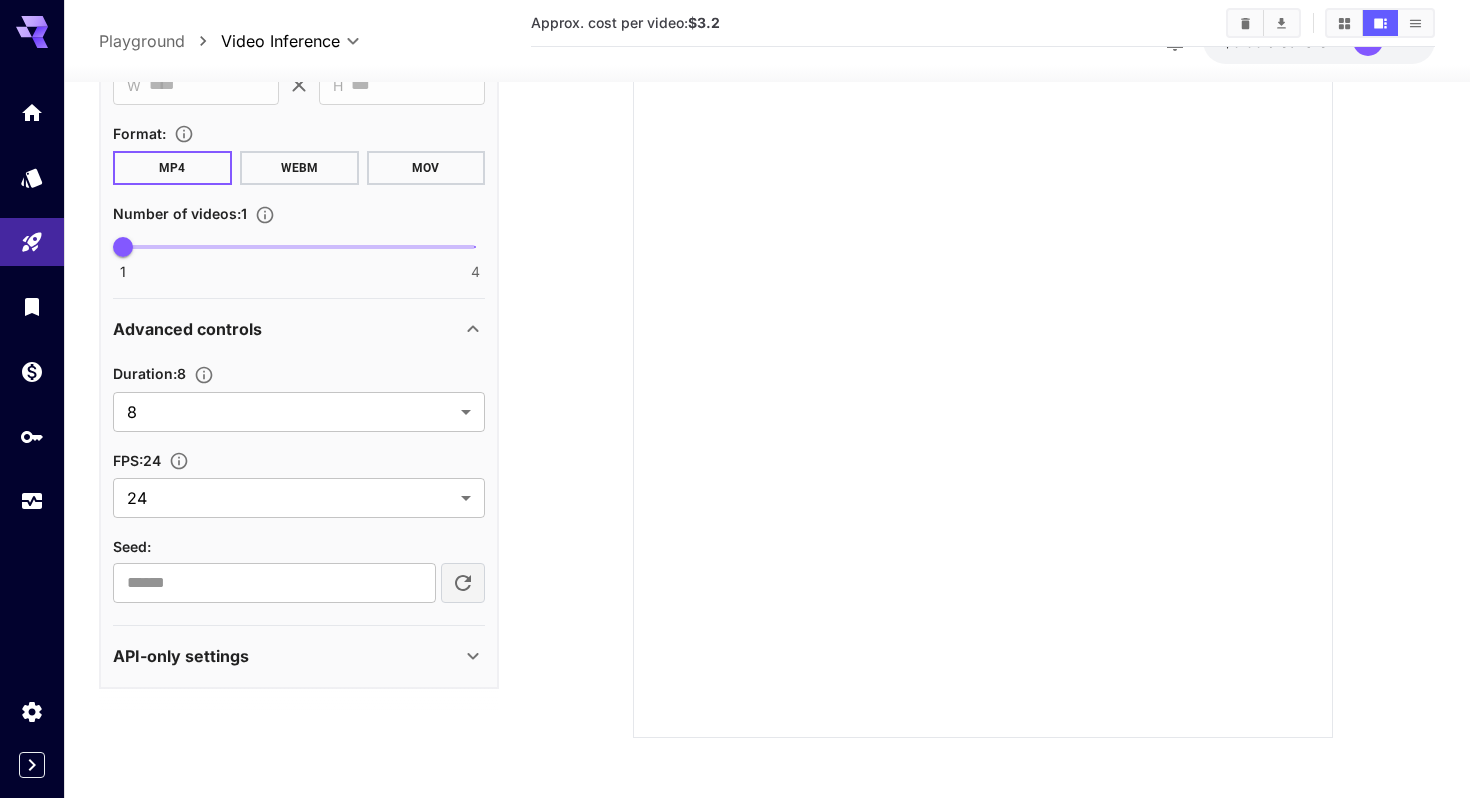 click on "API-only settings" at bounding box center [299, 656] 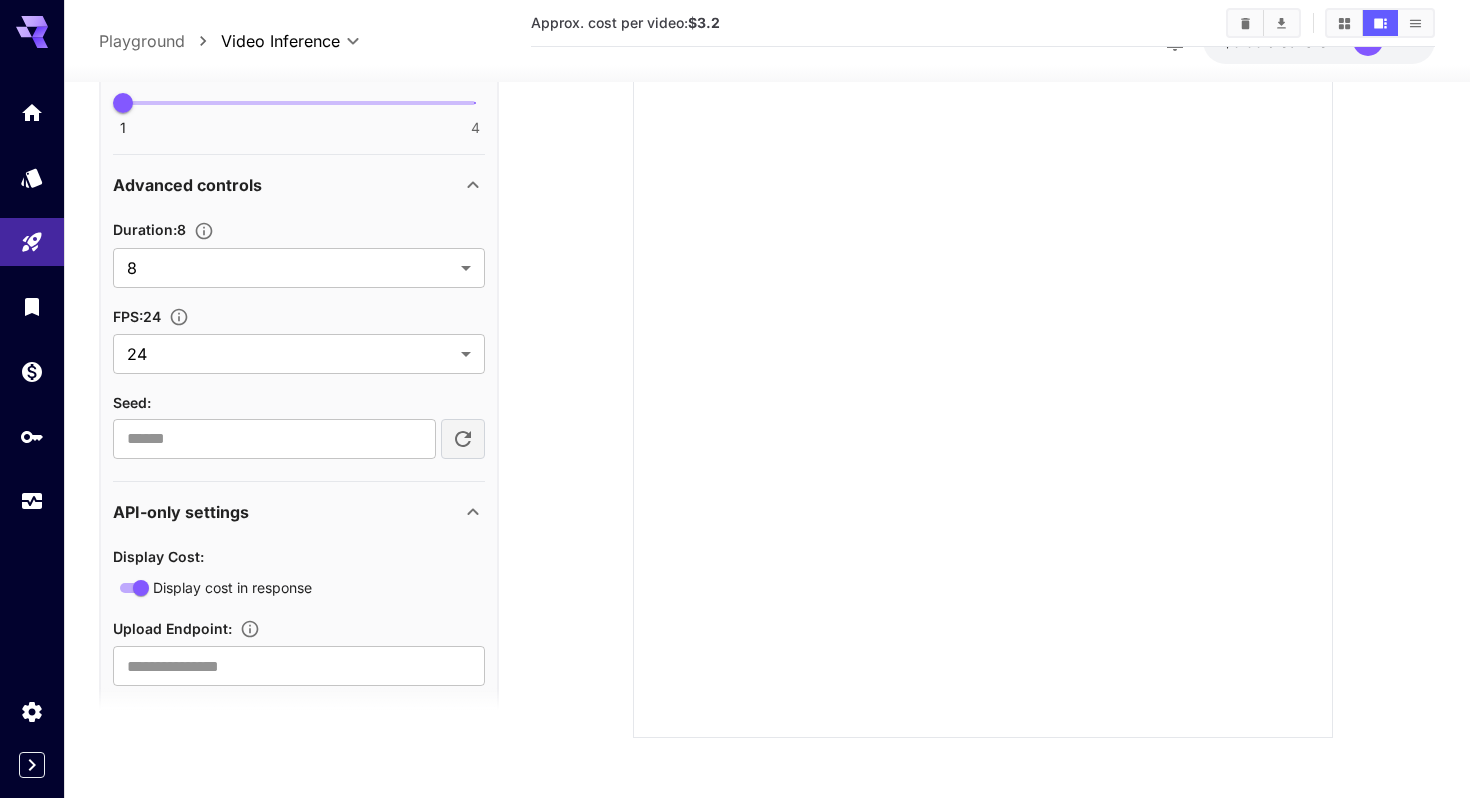 scroll, scrollTop: 1387, scrollLeft: 0, axis: vertical 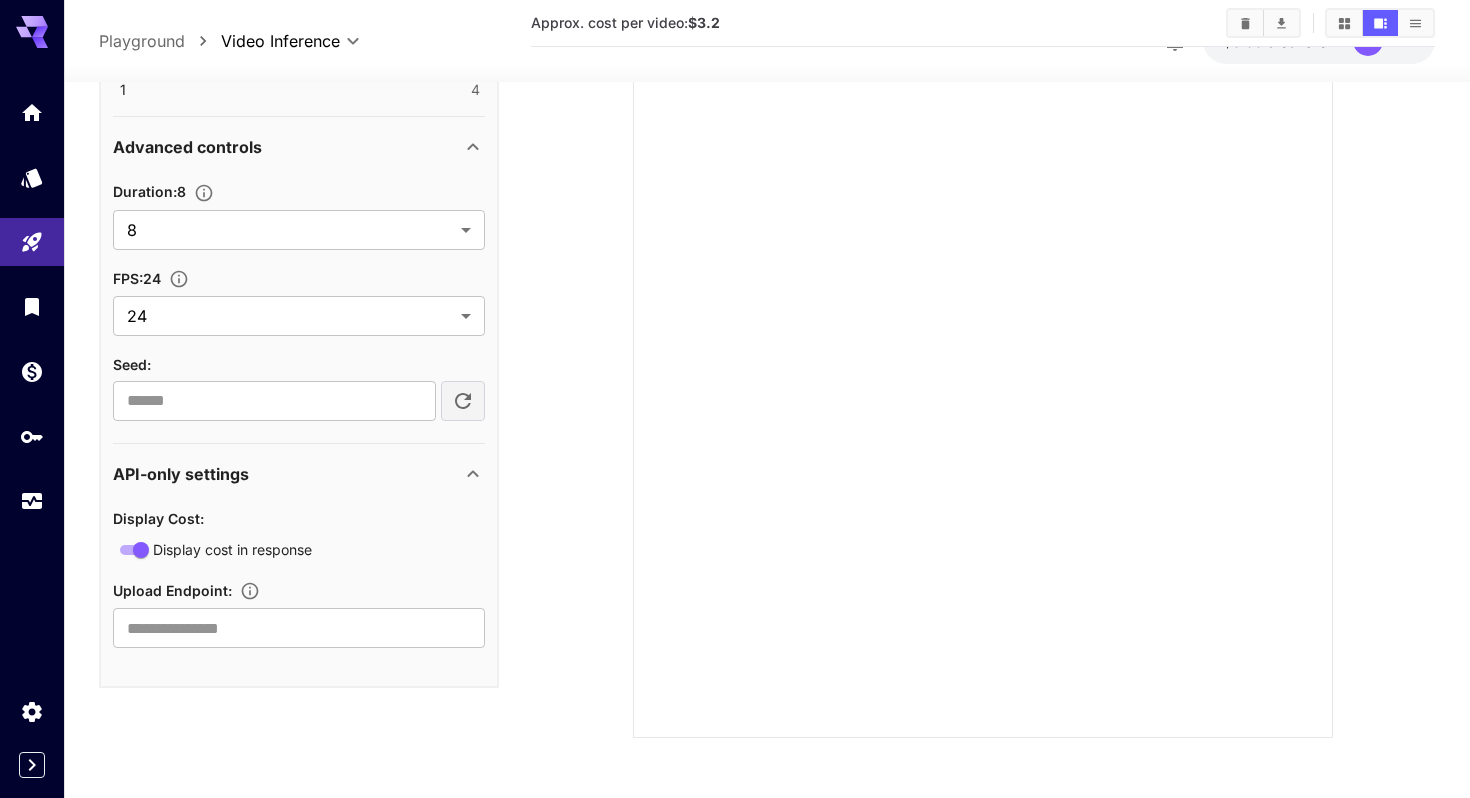 click on "API-only settings" at bounding box center [299, 474] 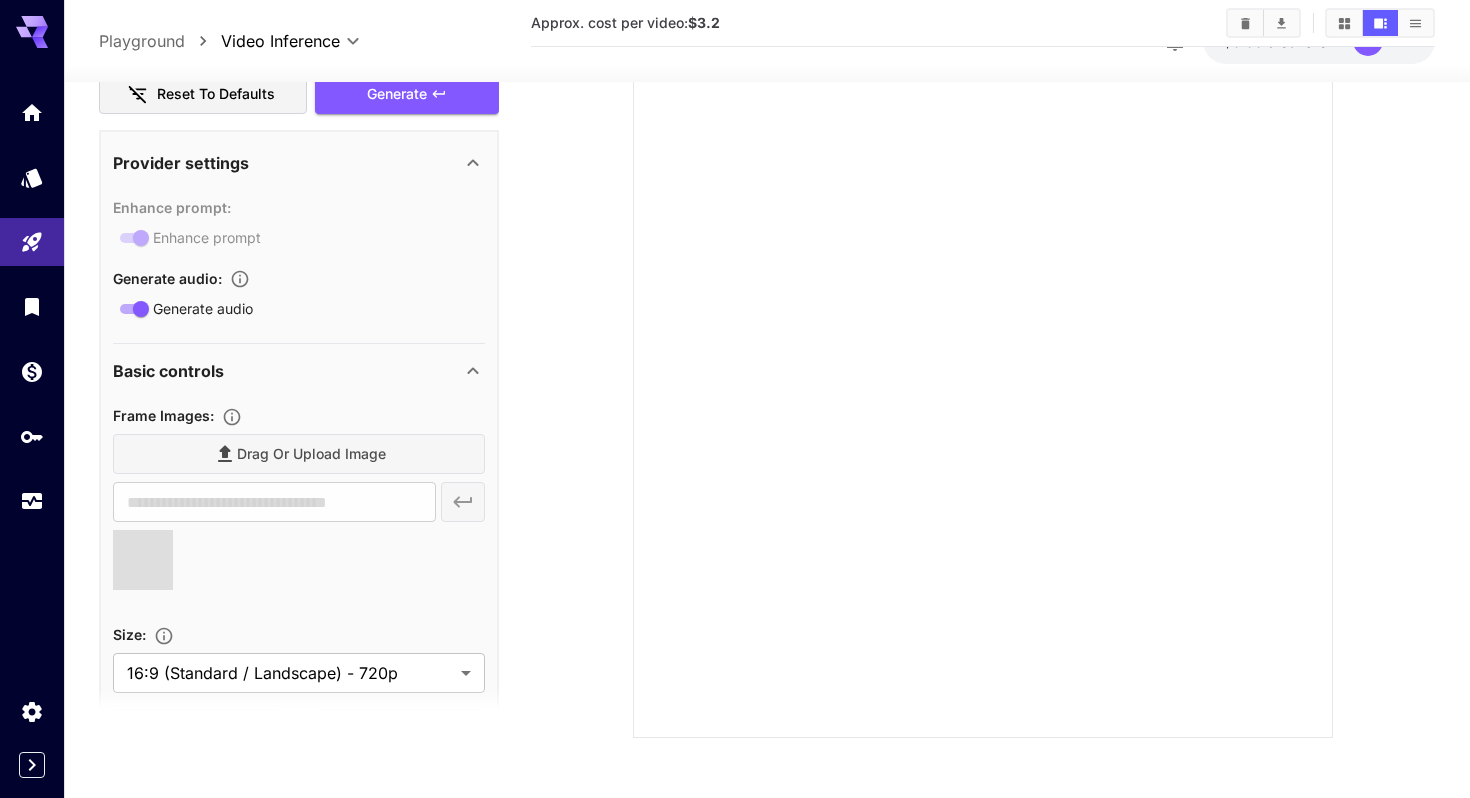 scroll, scrollTop: 0, scrollLeft: 0, axis: both 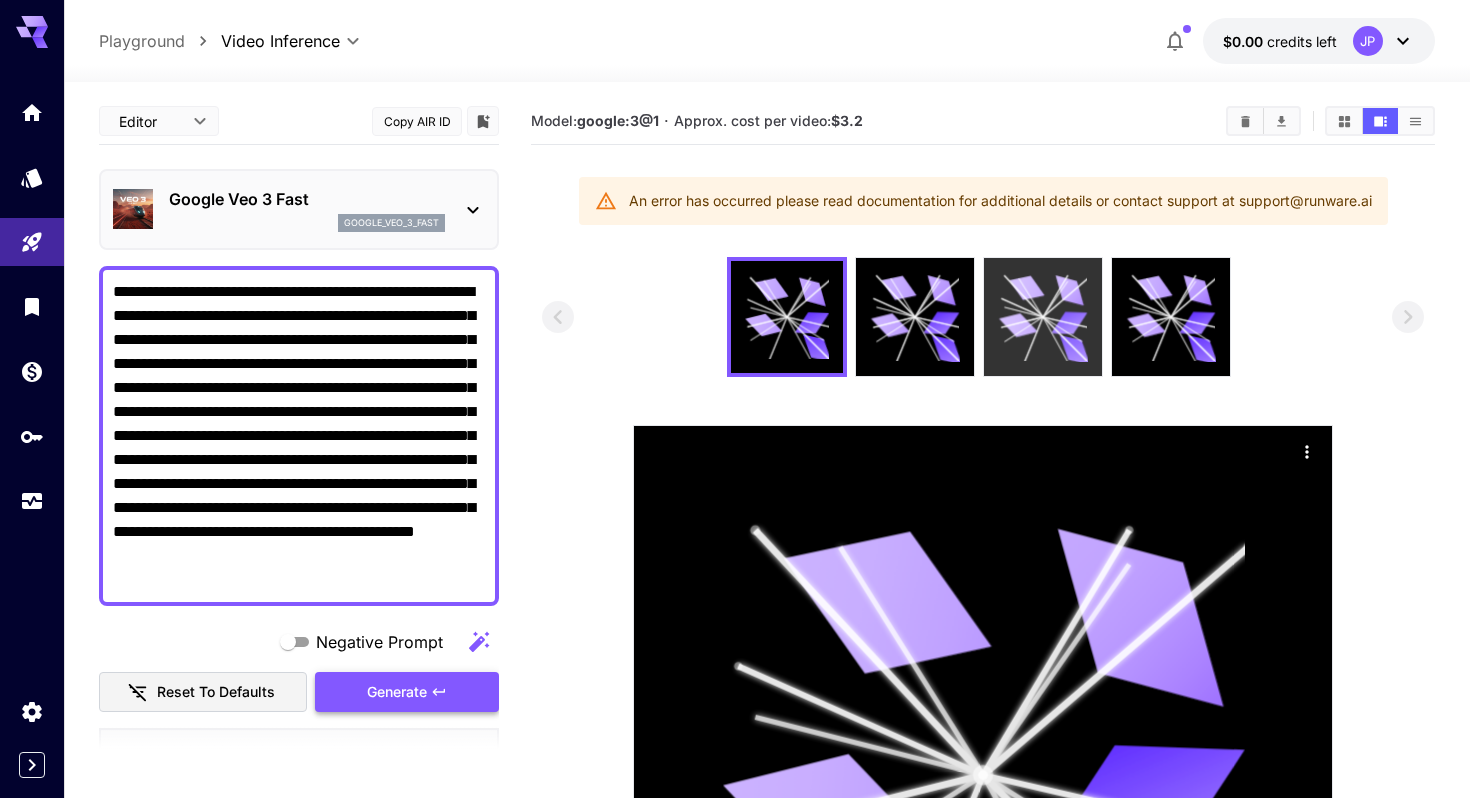 click 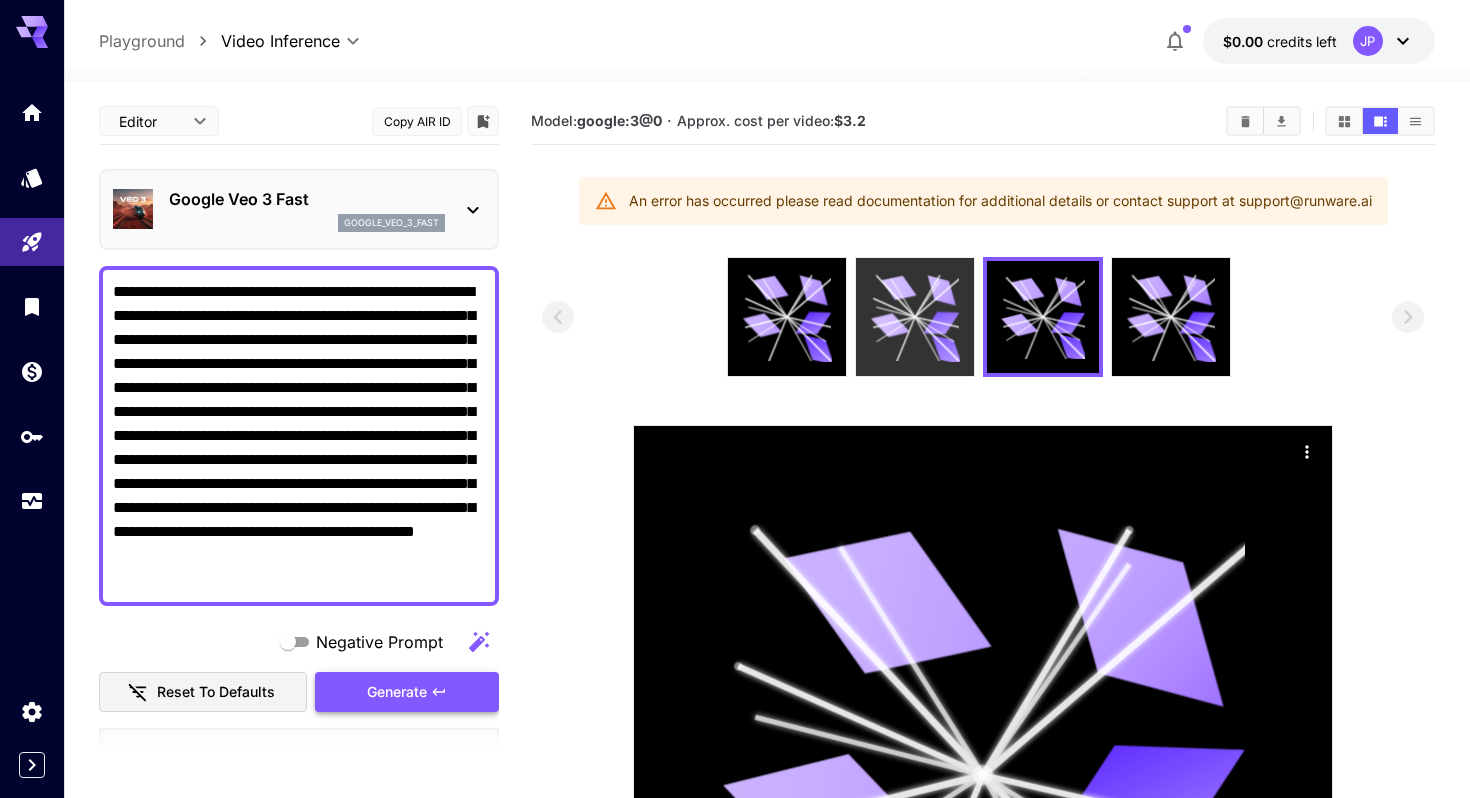 click 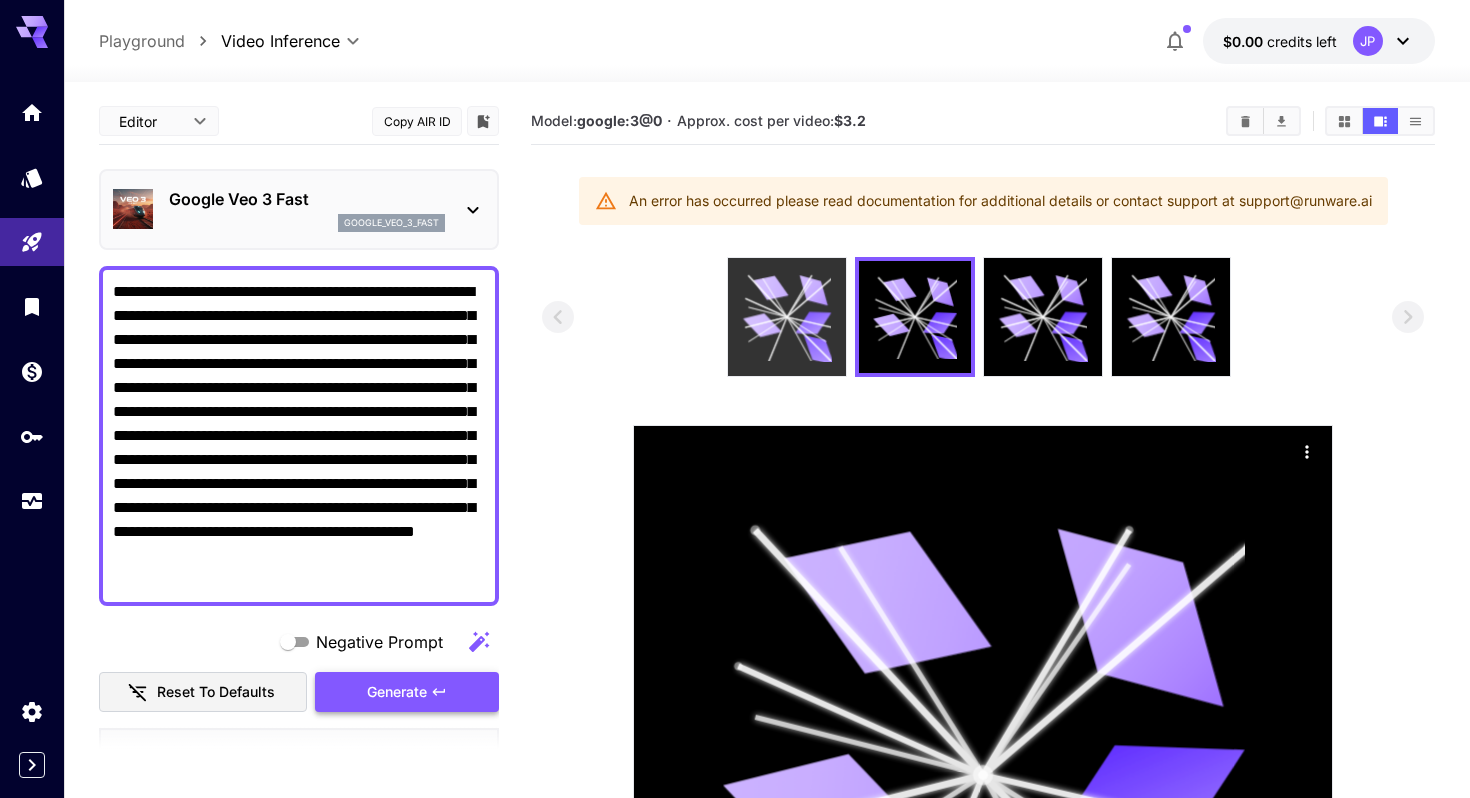 click 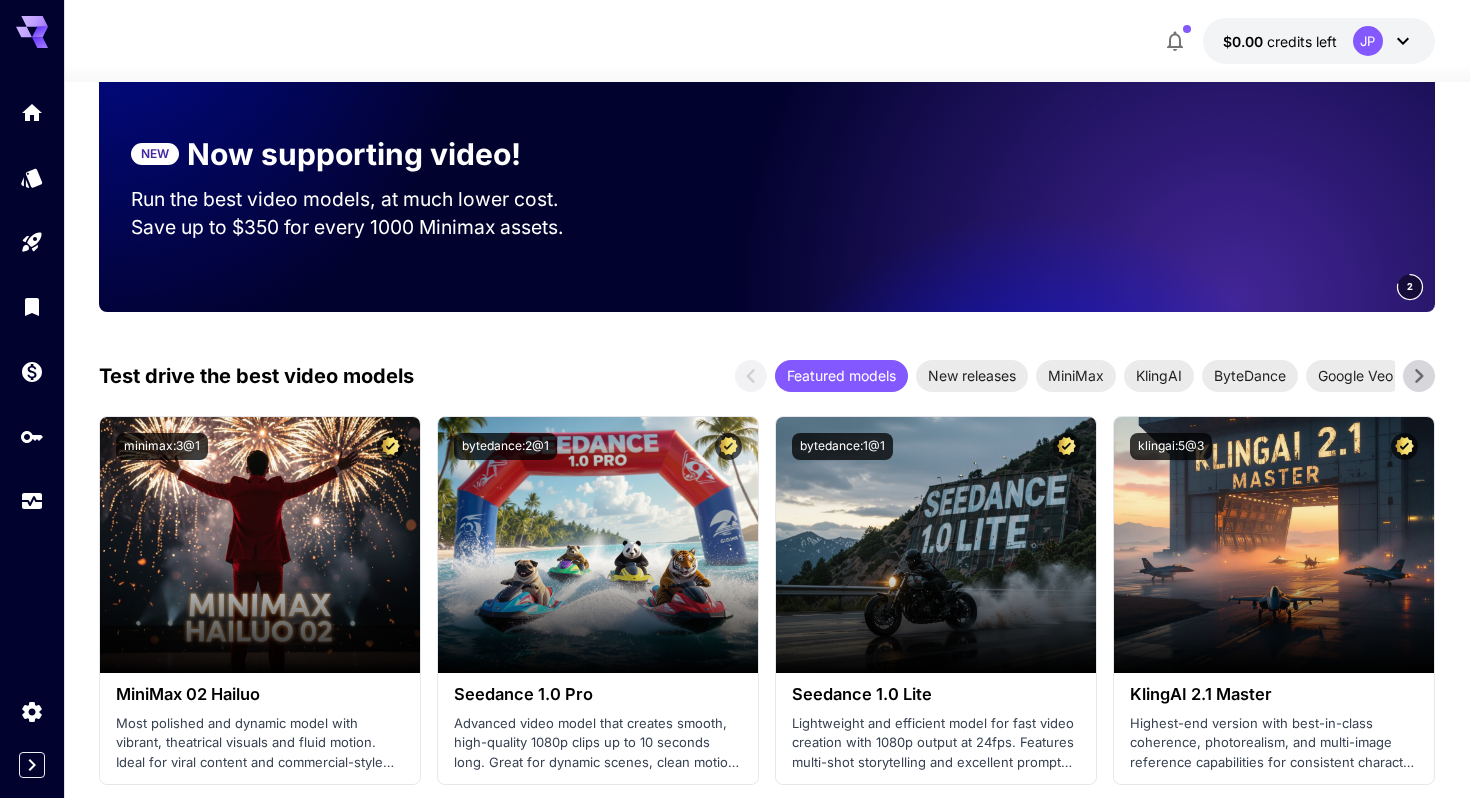 scroll, scrollTop: 515, scrollLeft: 0, axis: vertical 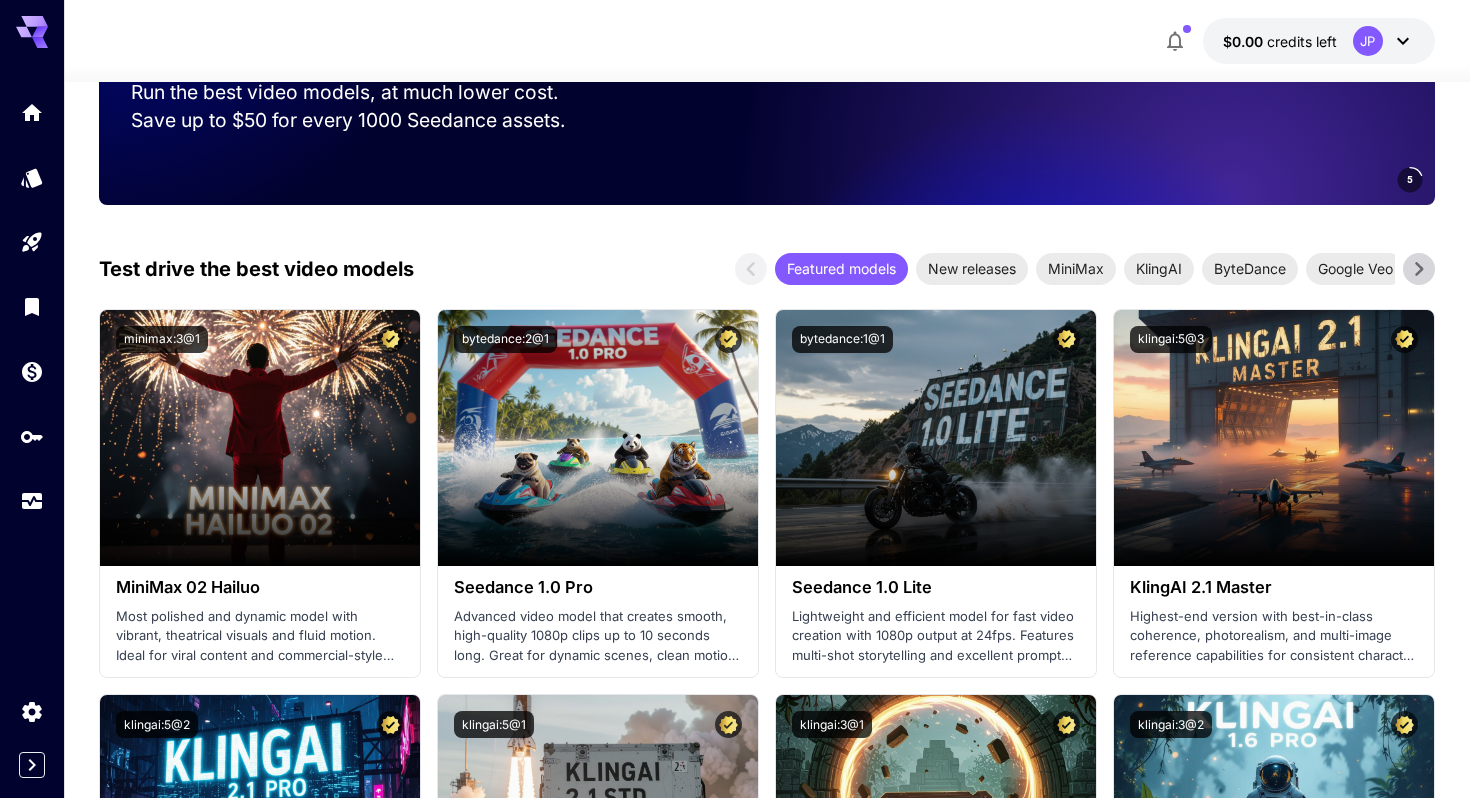 click 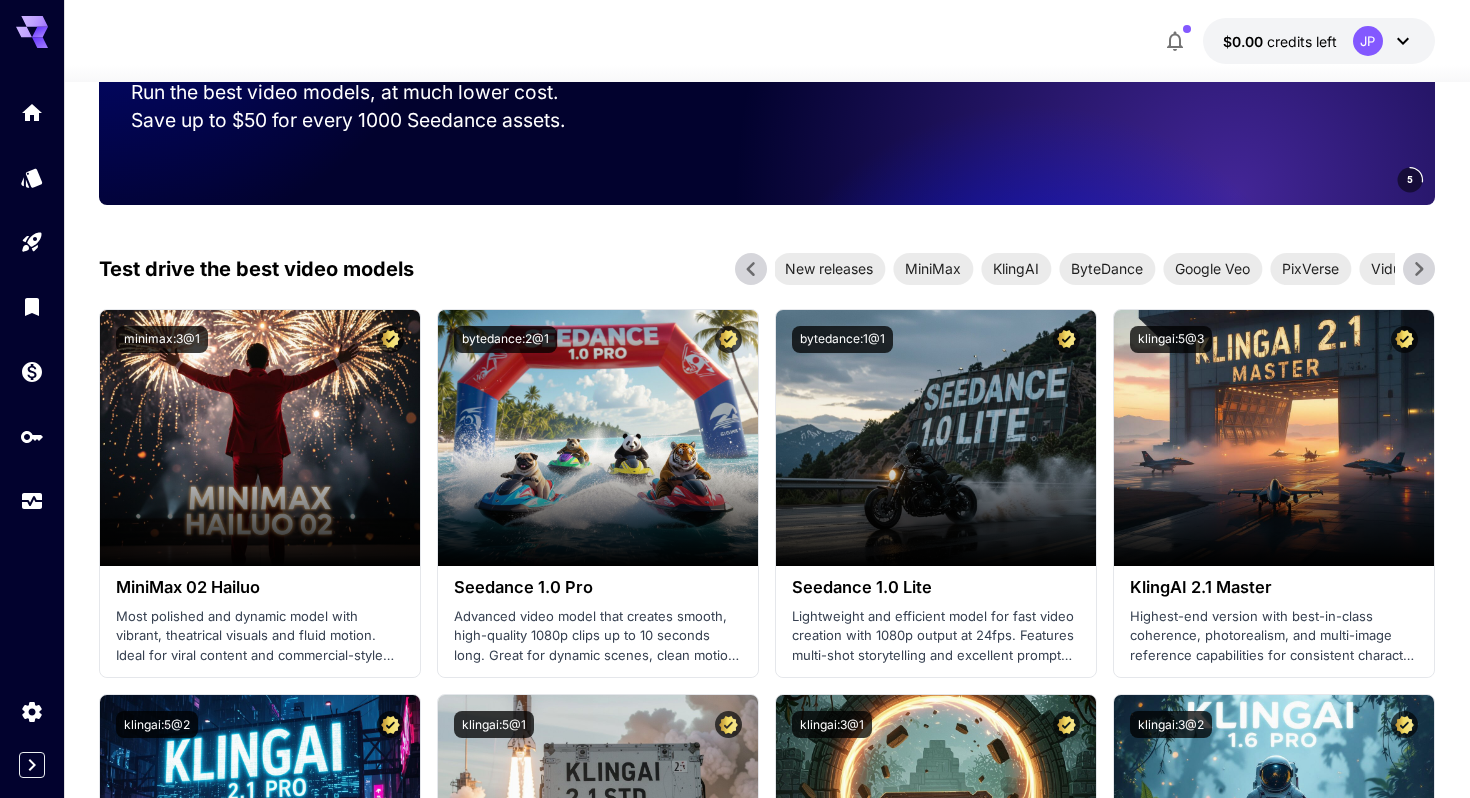 click 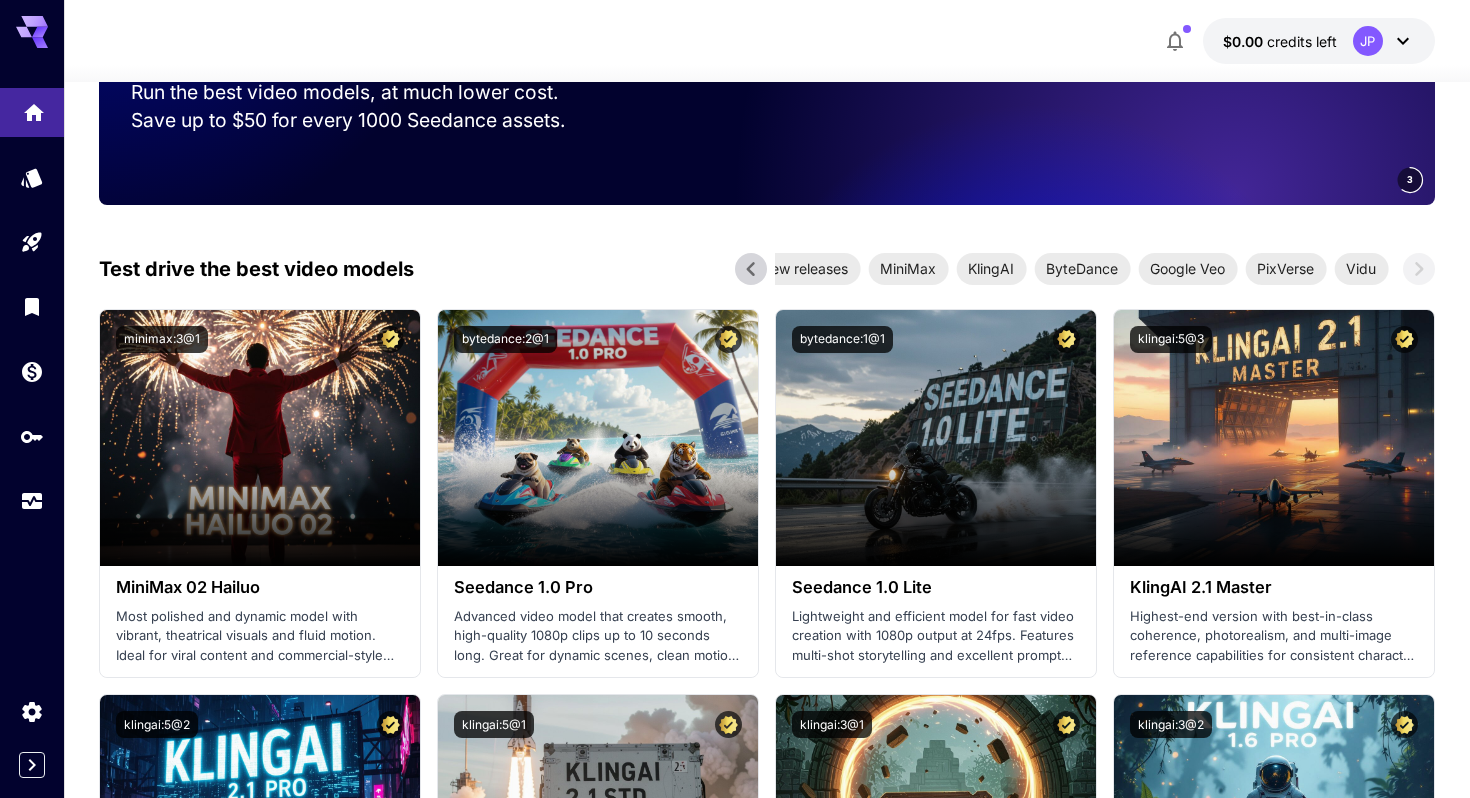 click at bounding box center (32, 112) 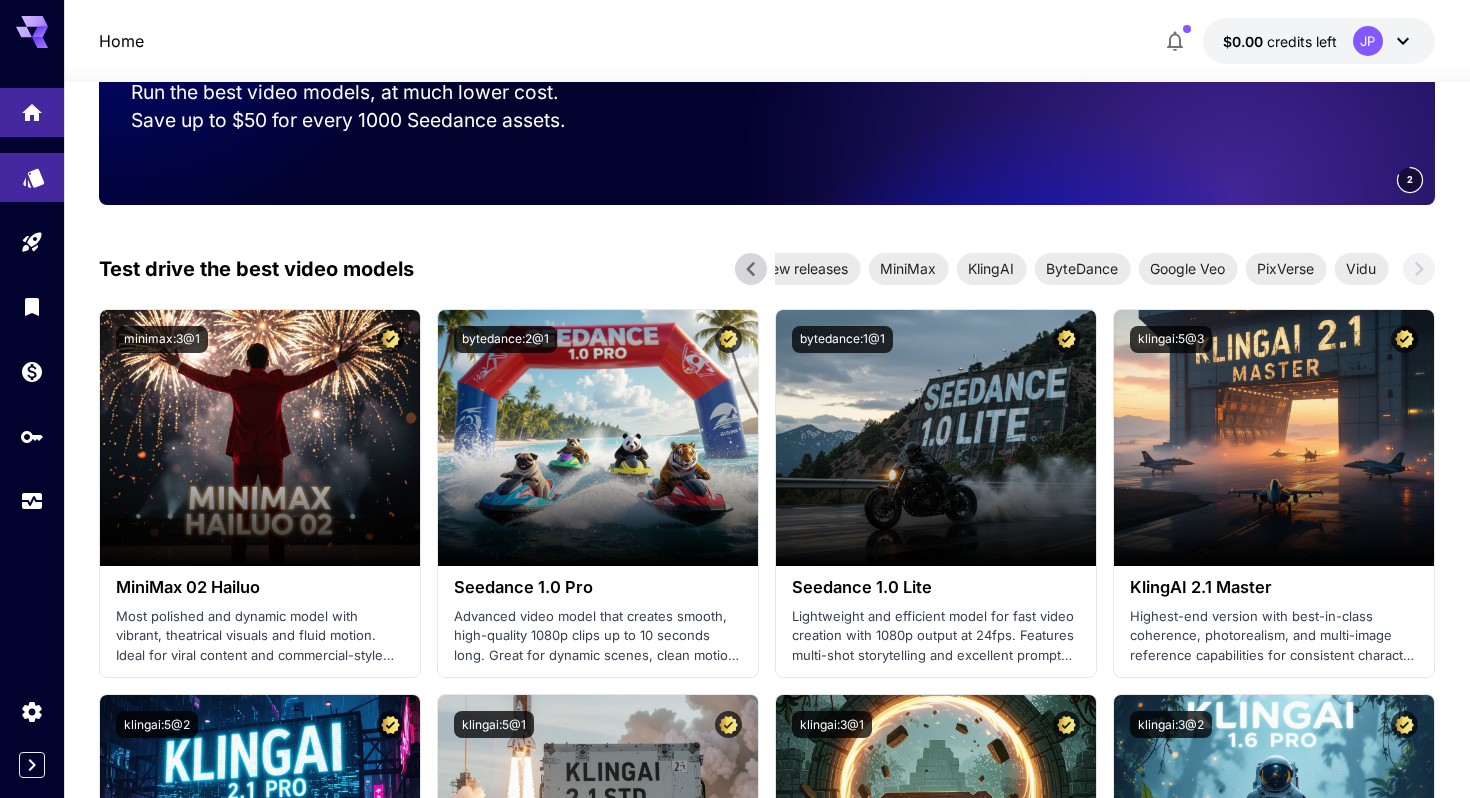click at bounding box center [32, 177] 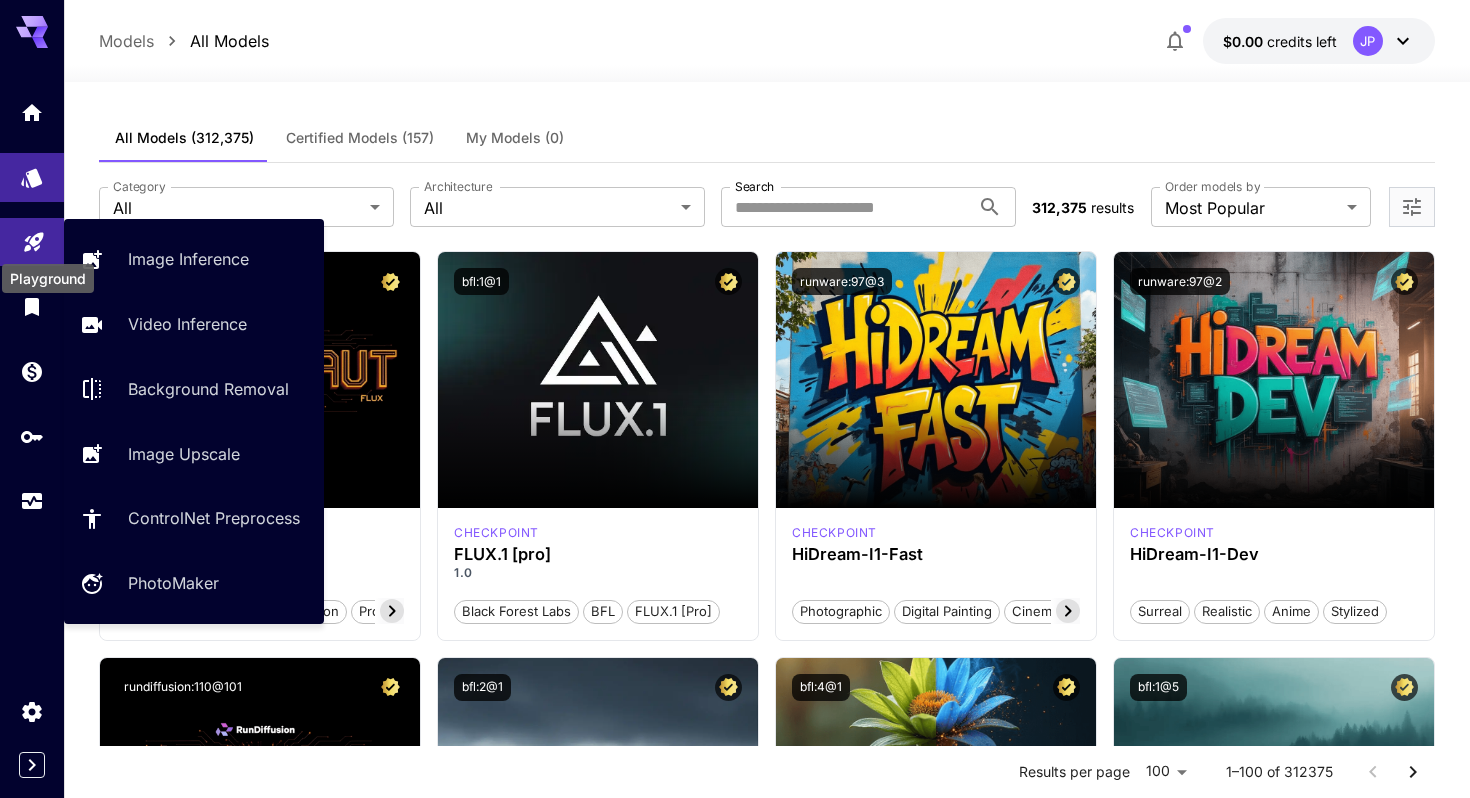 click 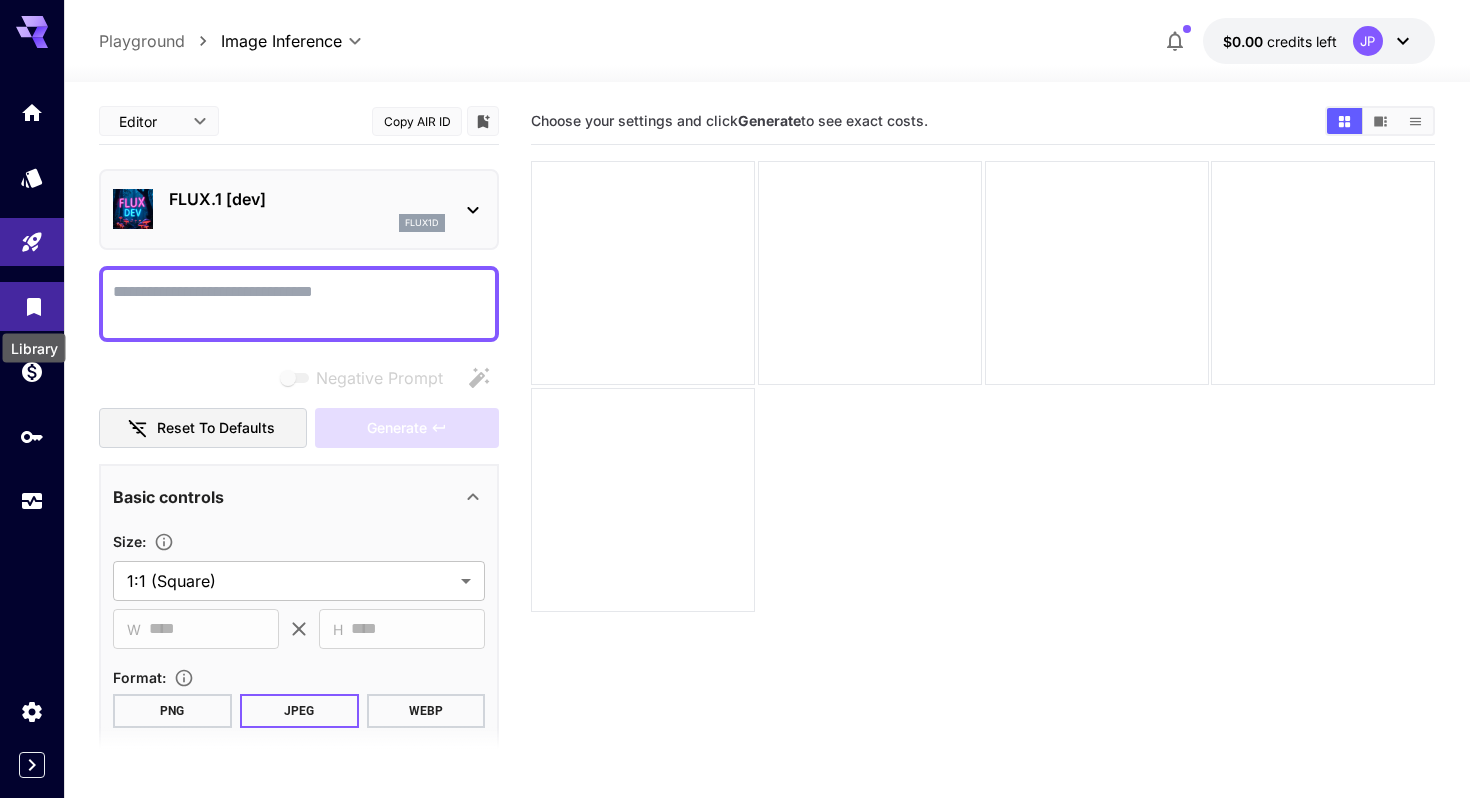 click 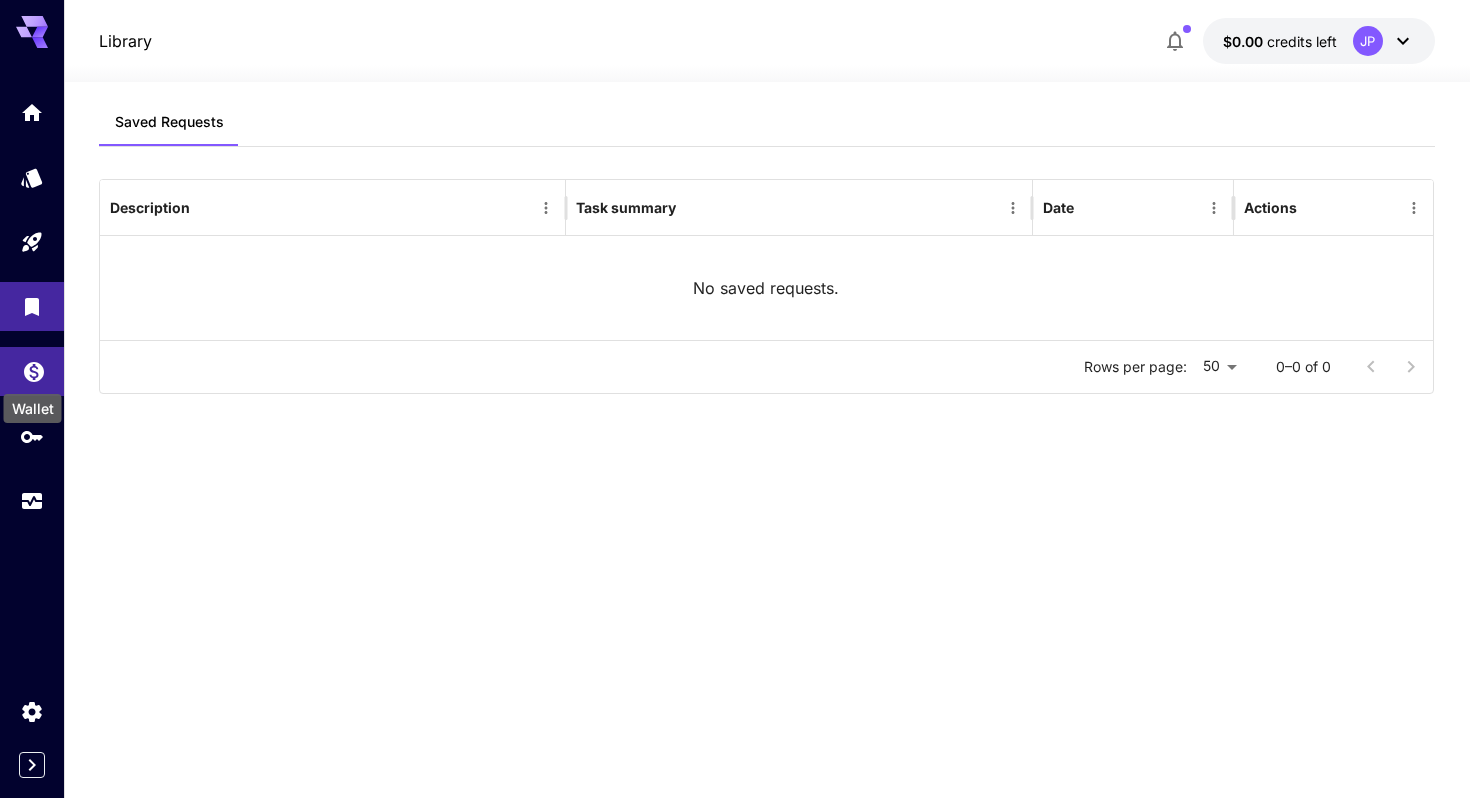 click 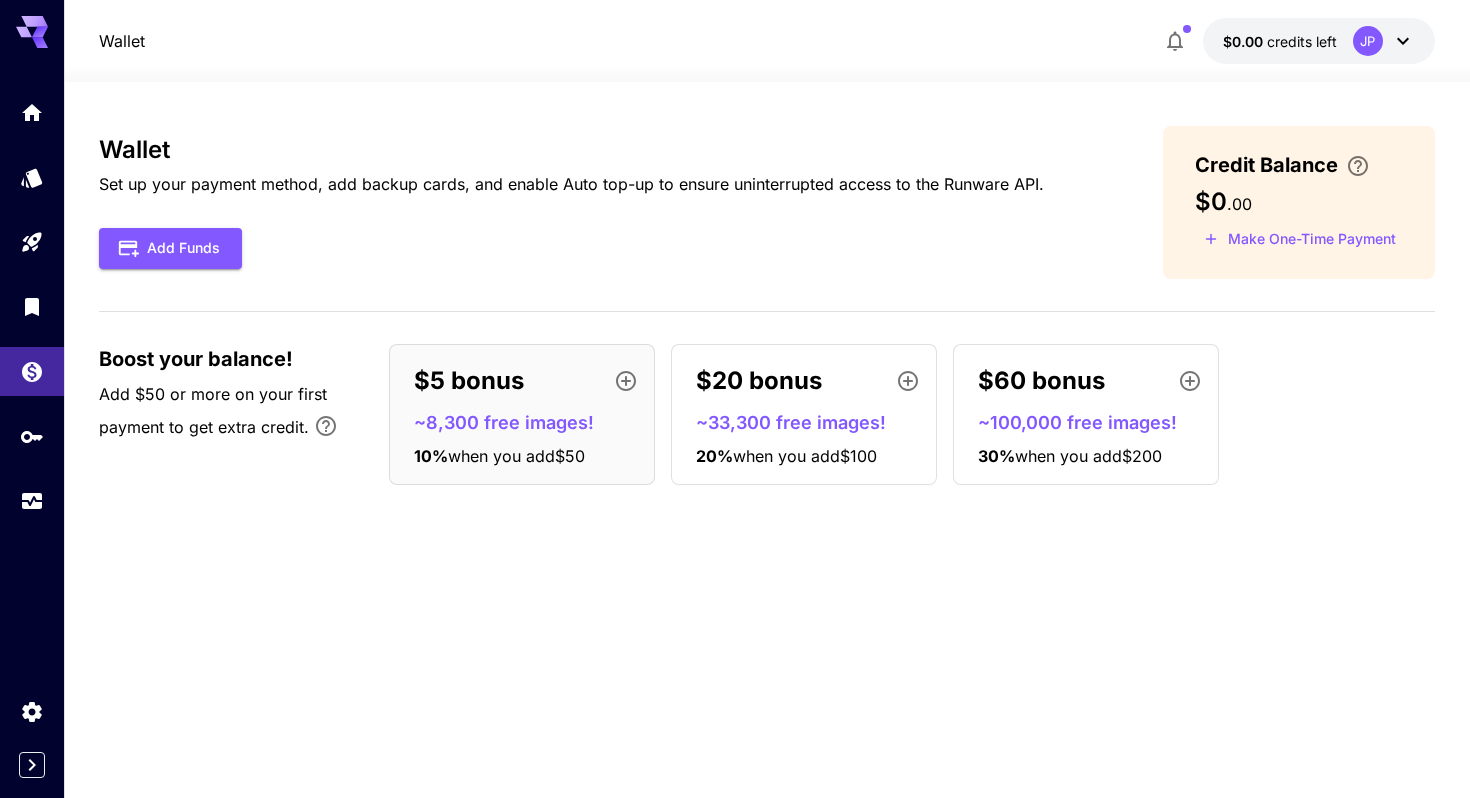 click at bounding box center (32, 306) 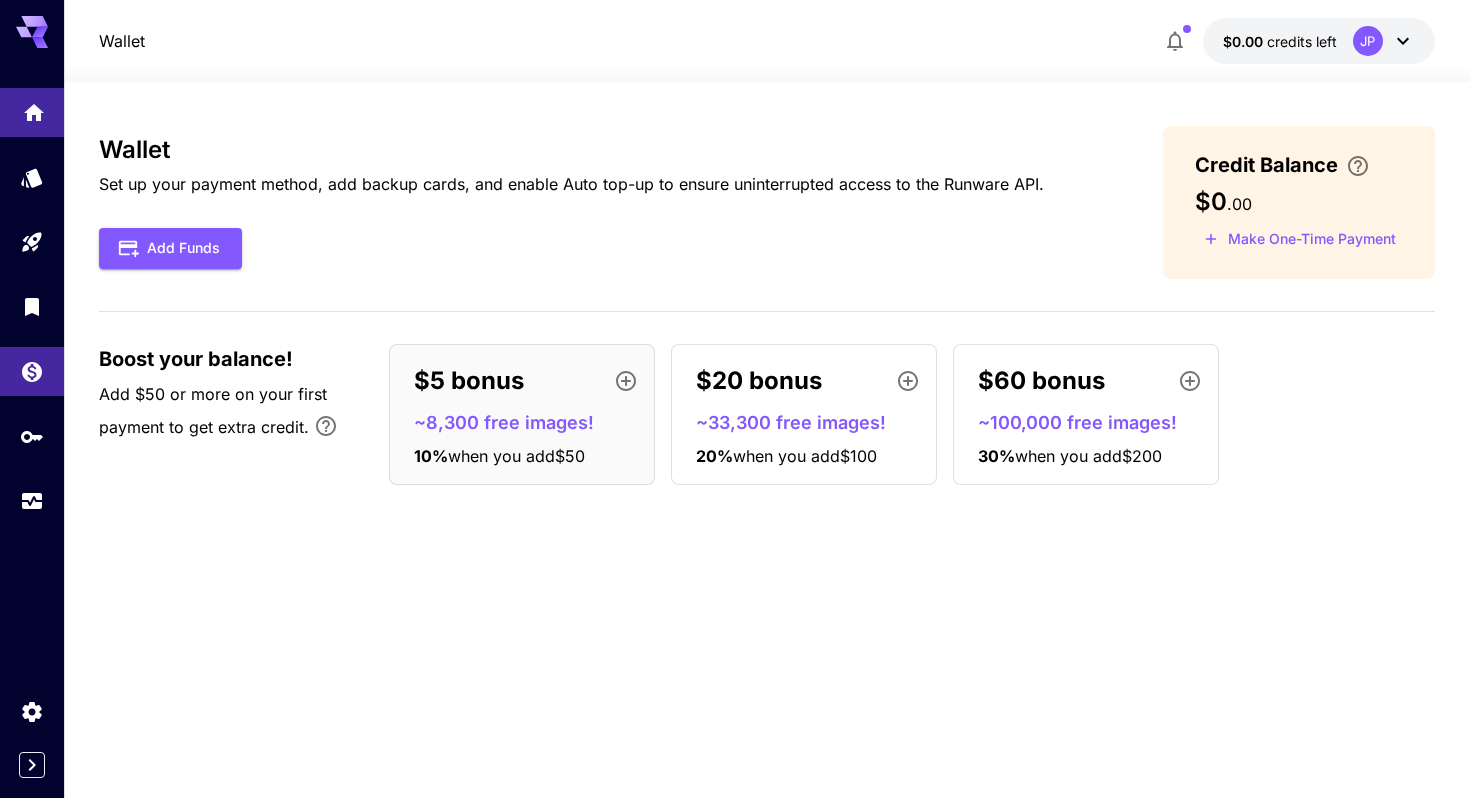 click at bounding box center (32, 112) 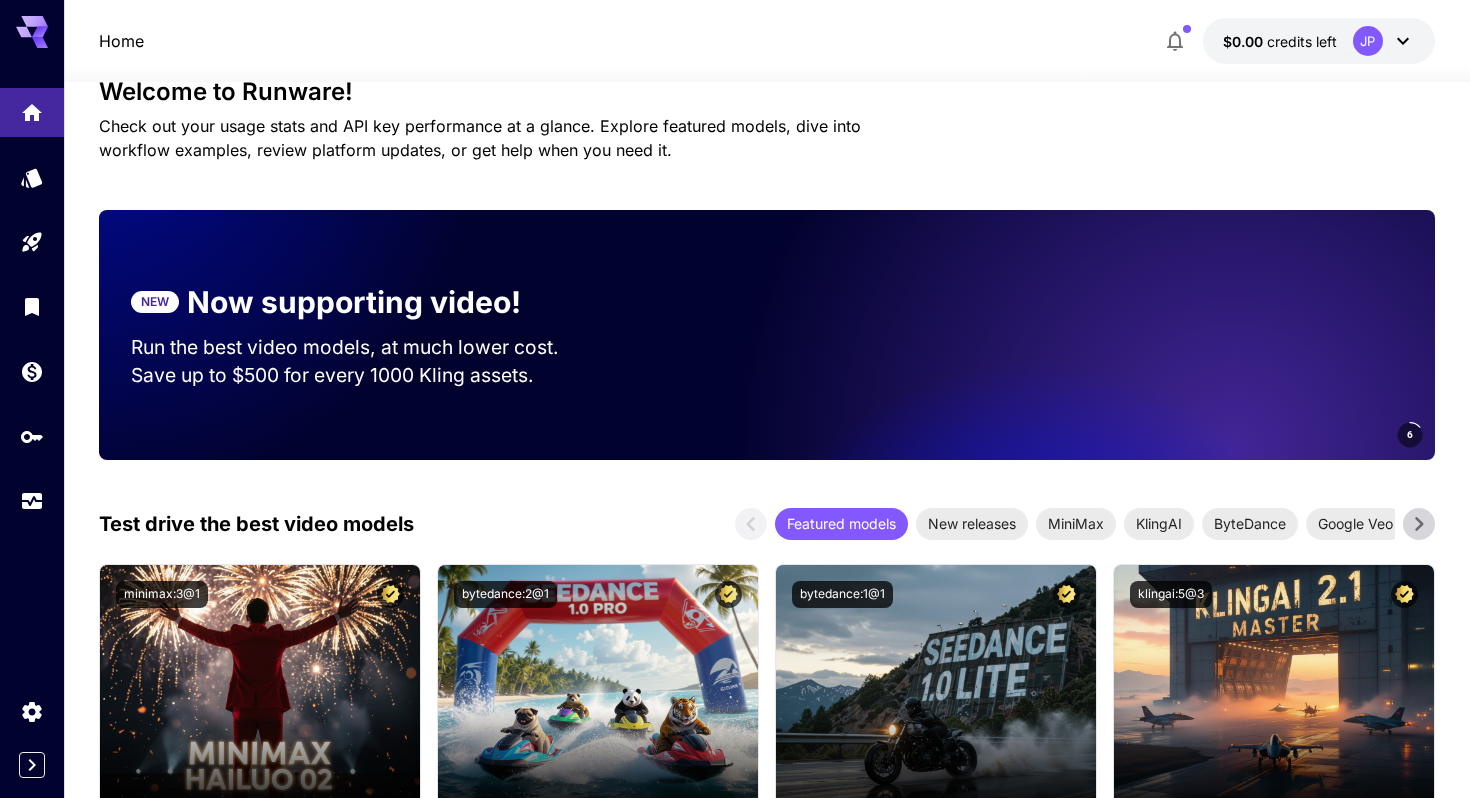 scroll, scrollTop: 350, scrollLeft: 0, axis: vertical 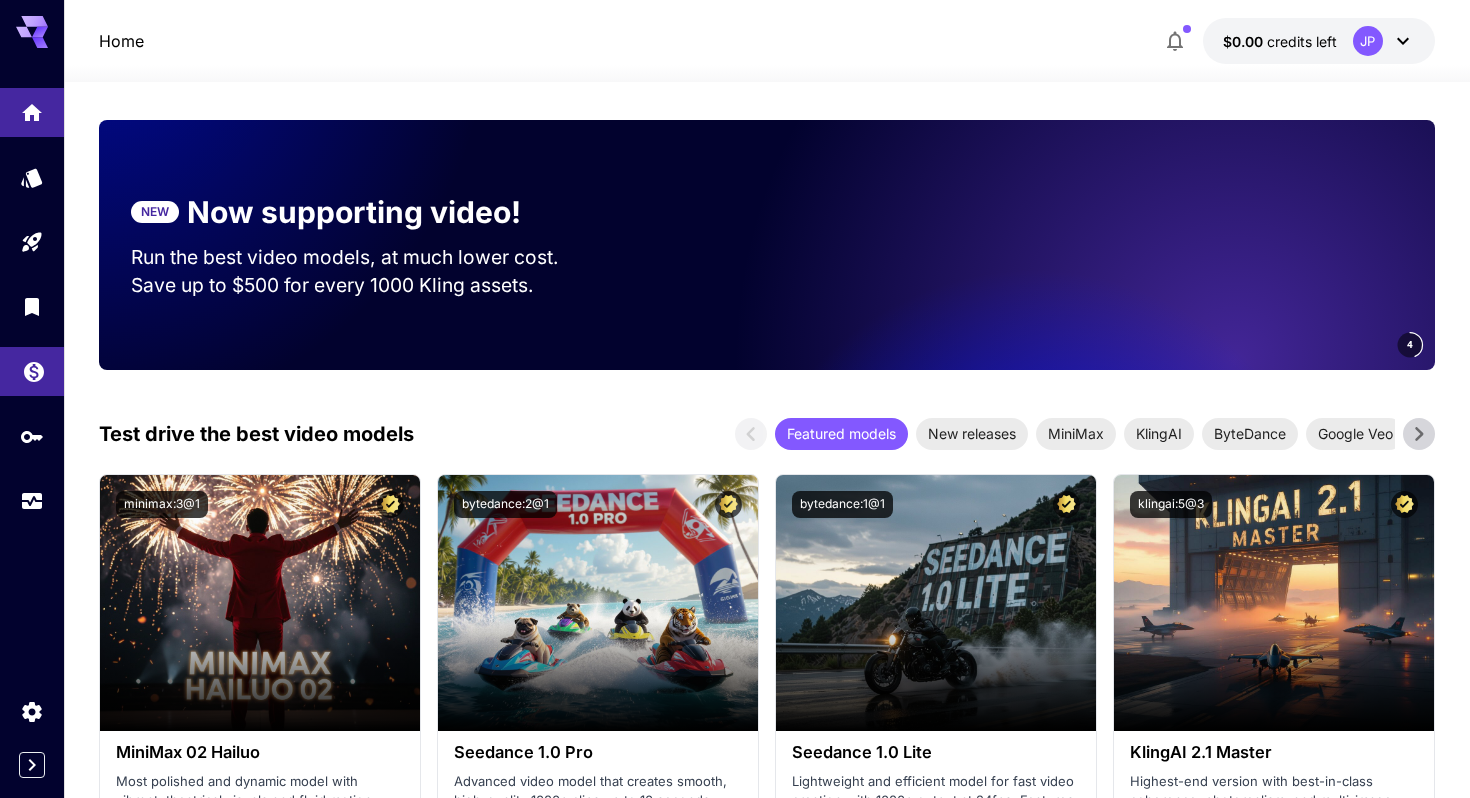 click at bounding box center [32, 371] 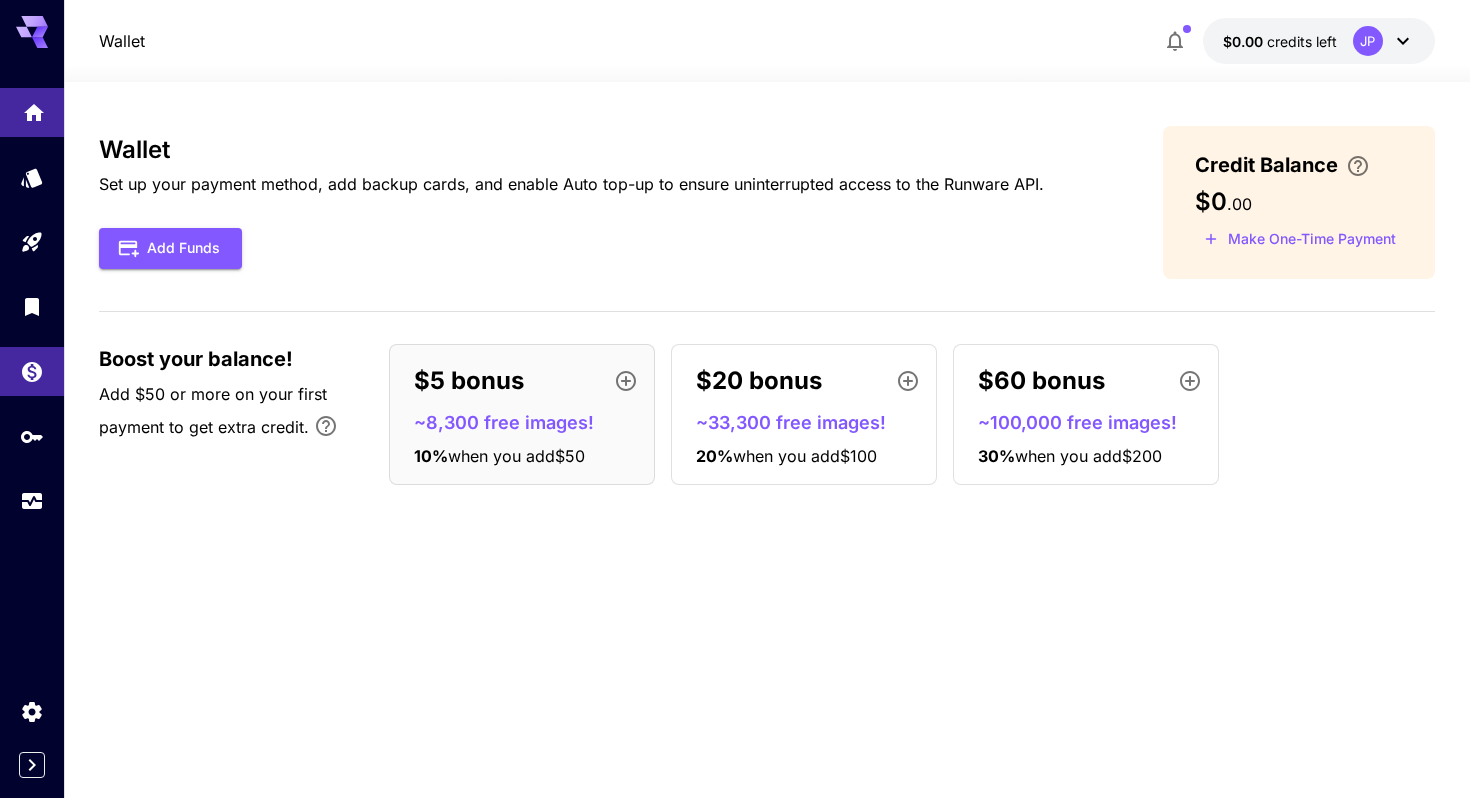 click 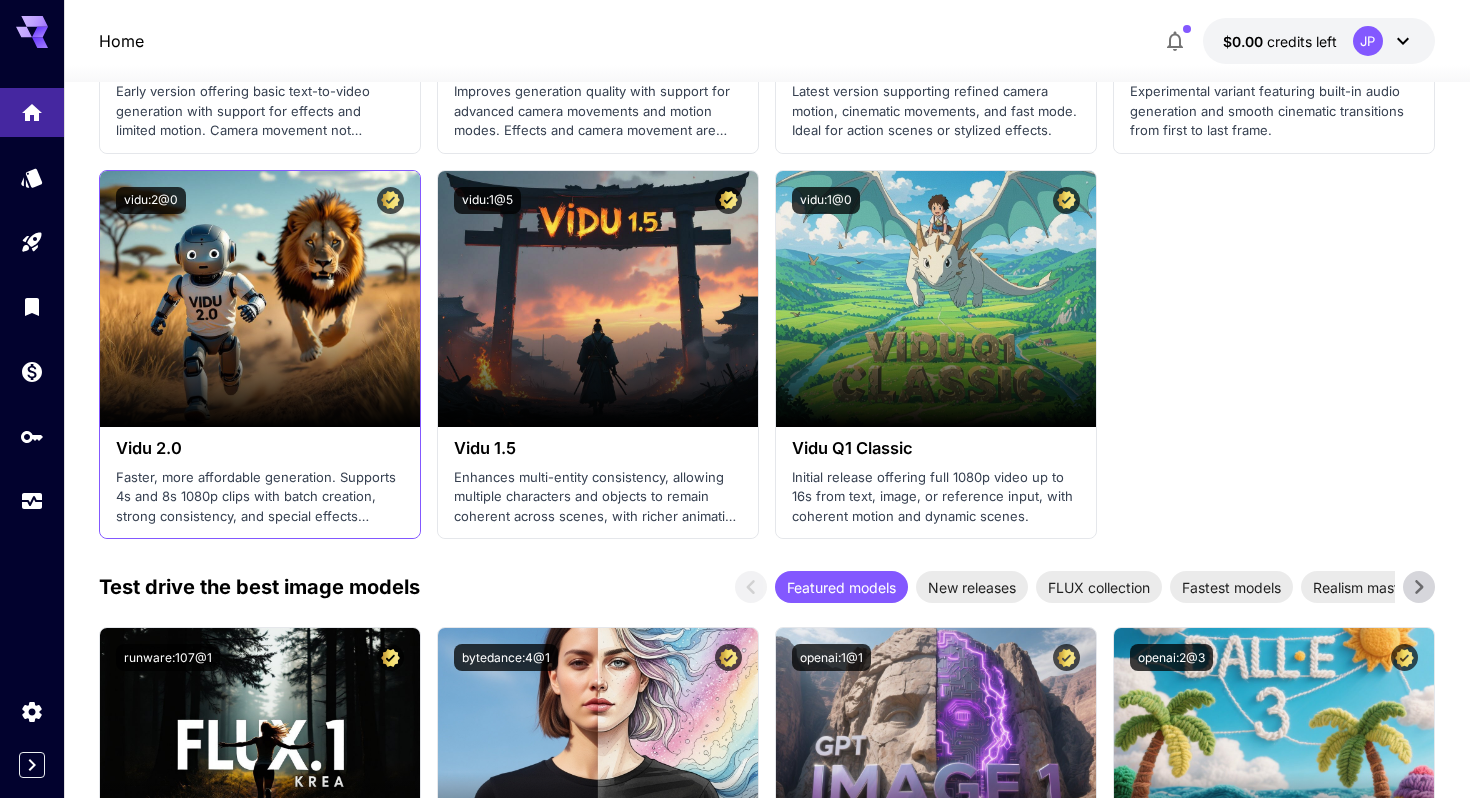 scroll, scrollTop: 2229, scrollLeft: 0, axis: vertical 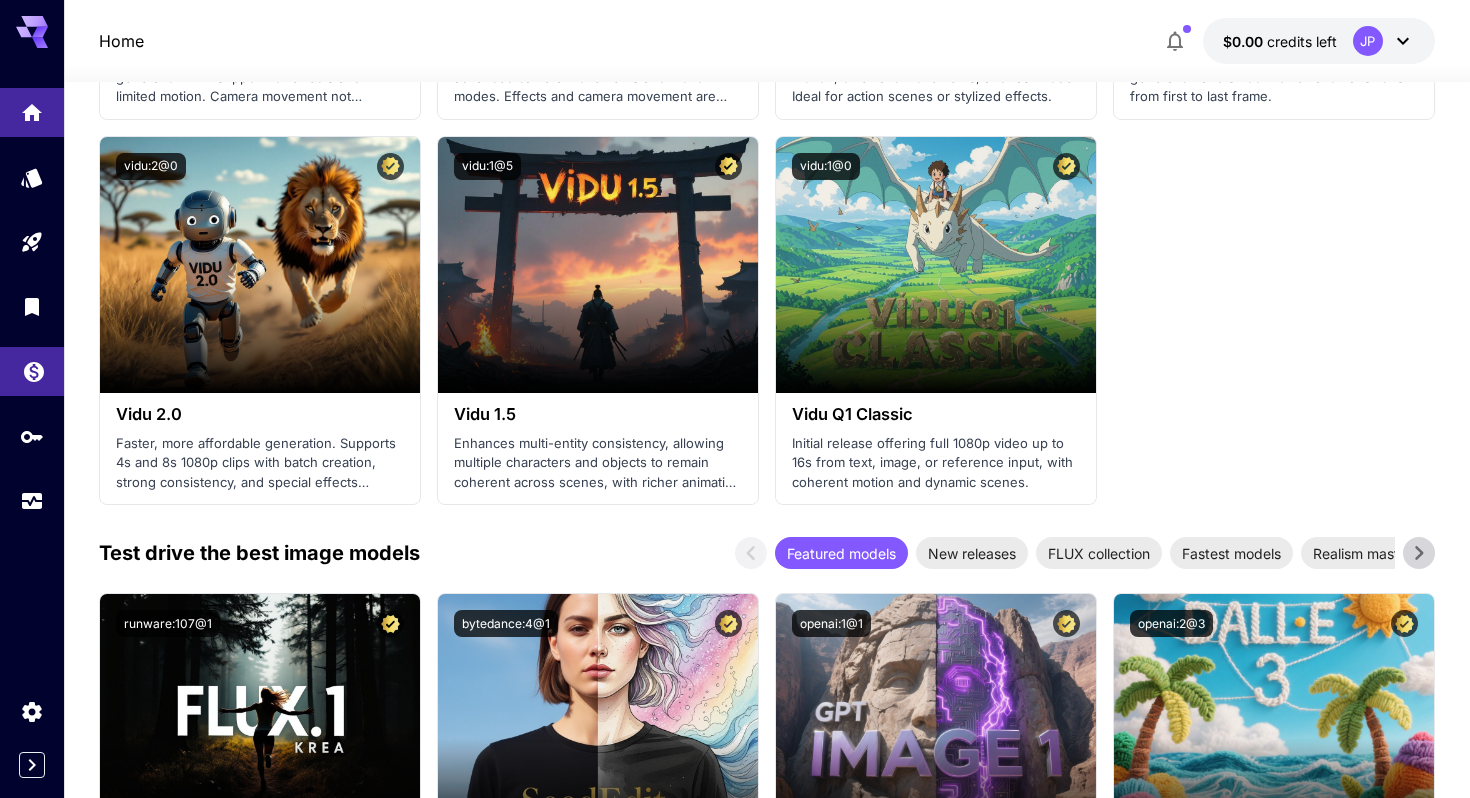 click 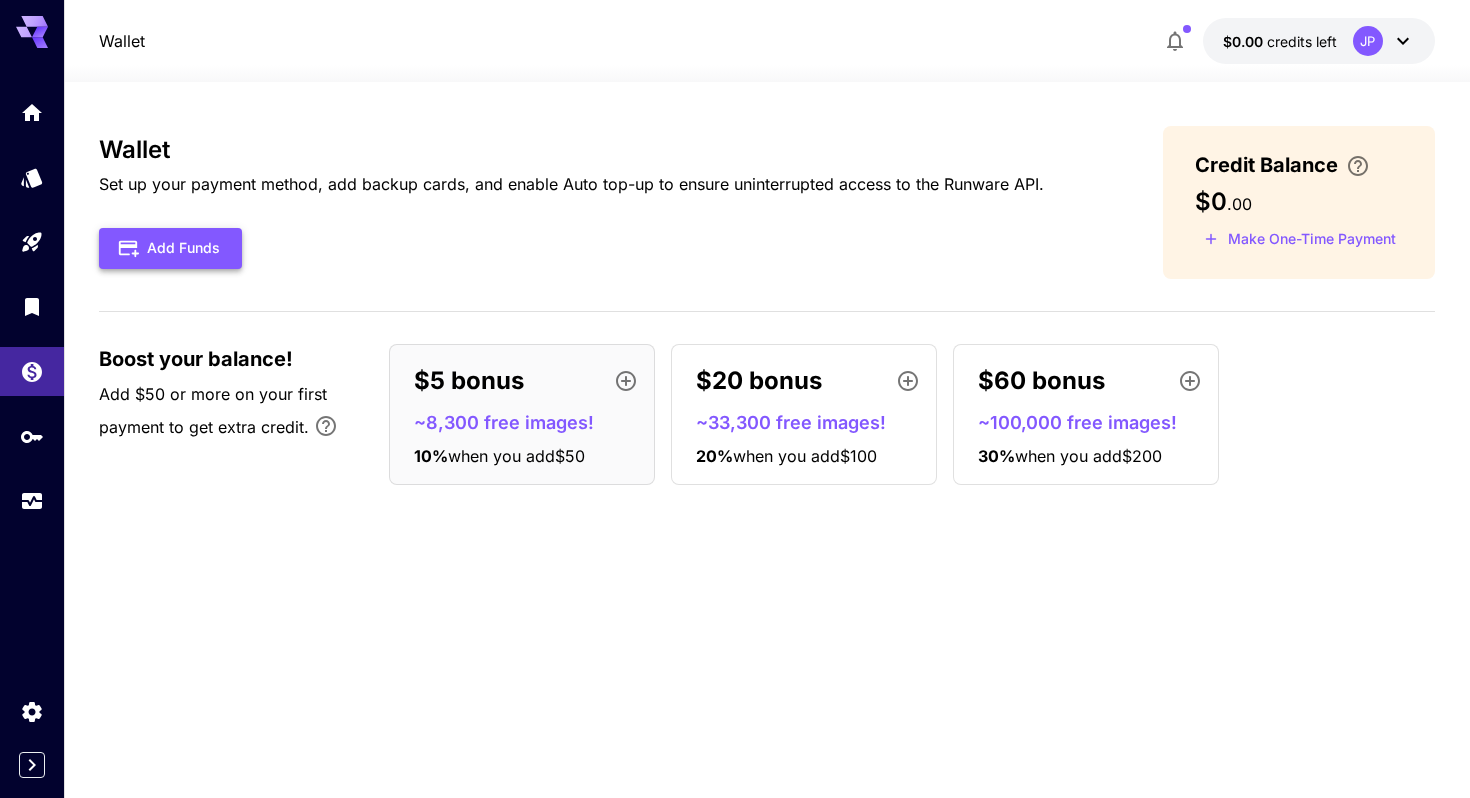 click on "Add Funds" at bounding box center [170, 248] 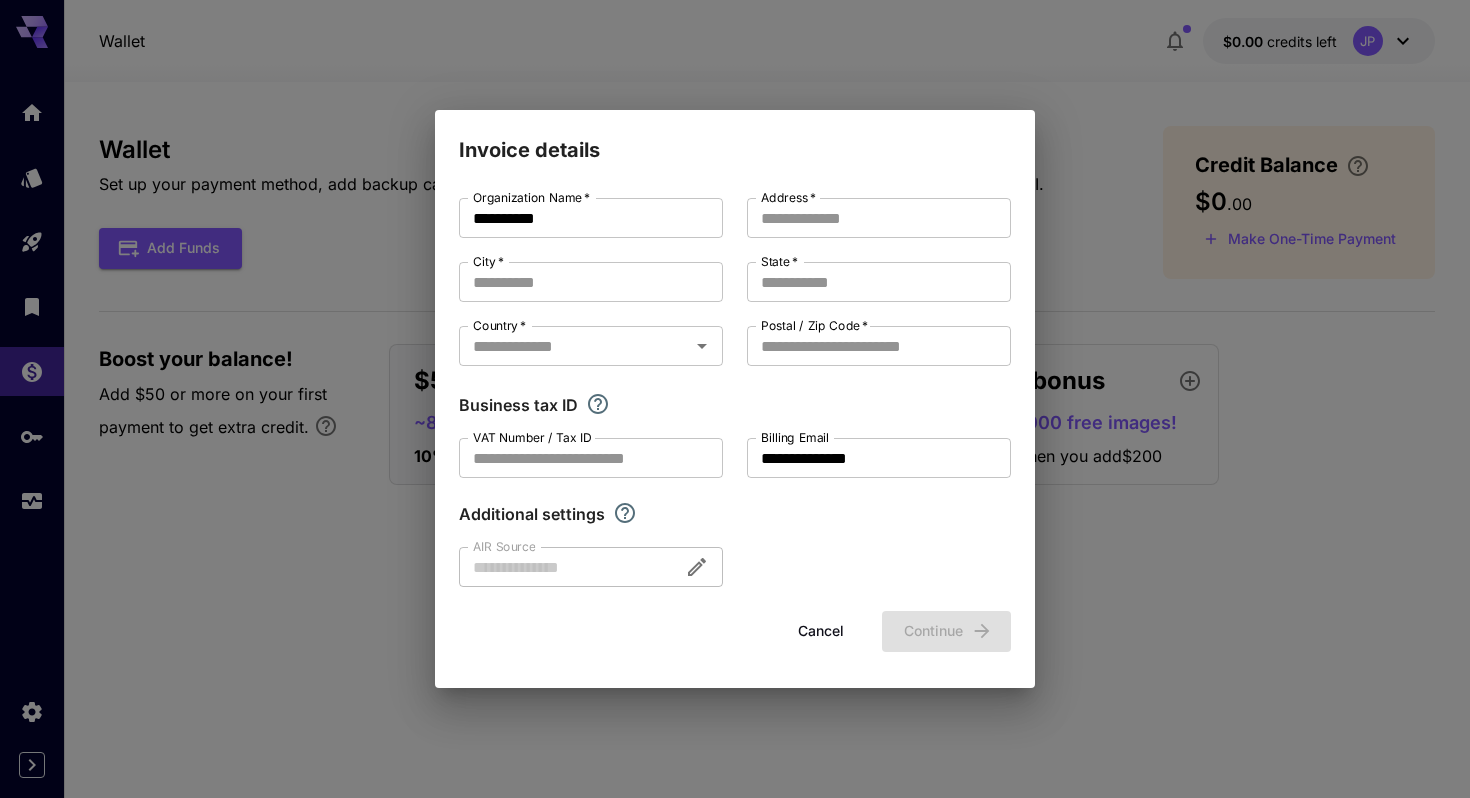 click on "**********" at bounding box center [735, 399] 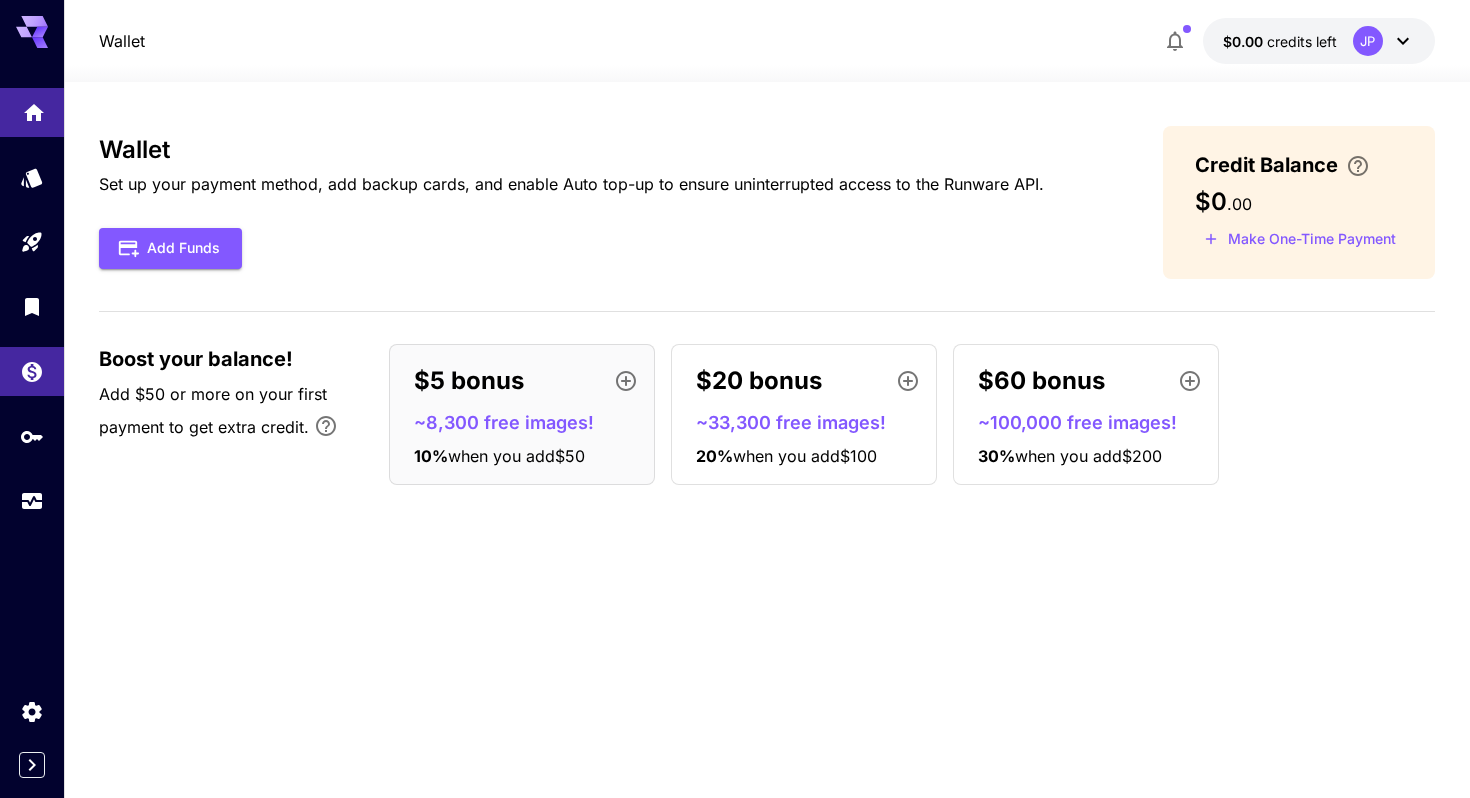 click at bounding box center (32, 112) 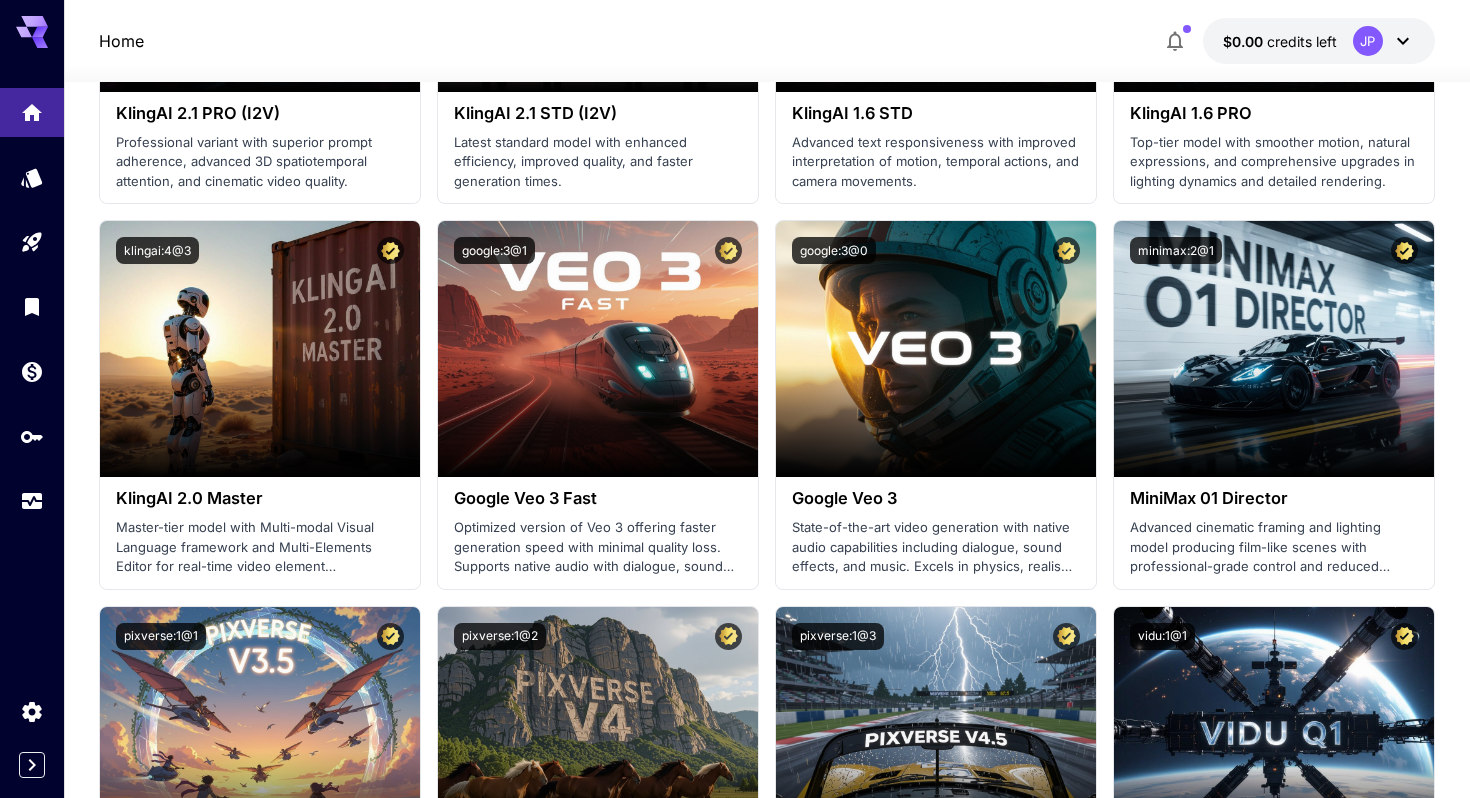 scroll, scrollTop: 1372, scrollLeft: 0, axis: vertical 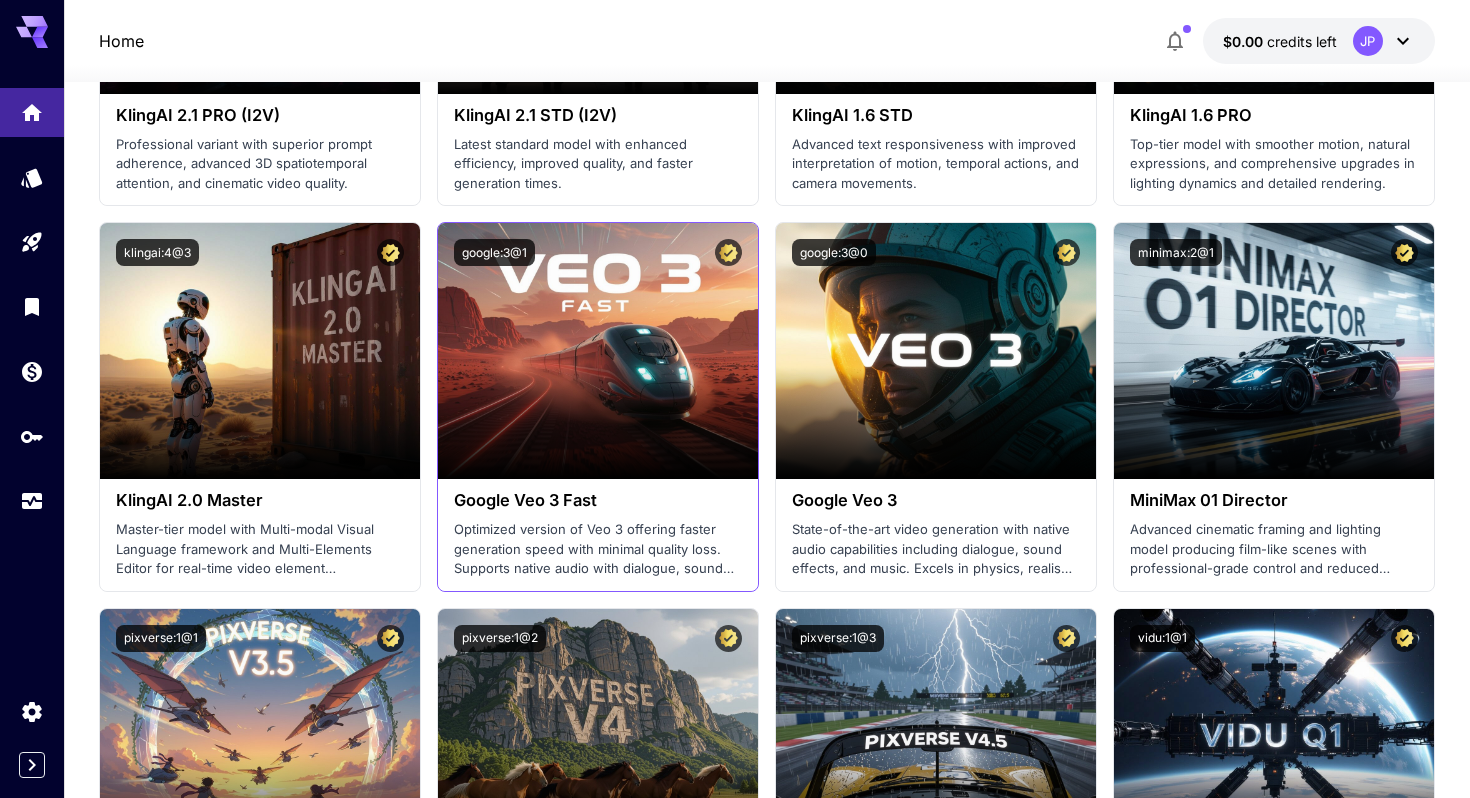 click on "google:3@1" at bounding box center [598, 252] 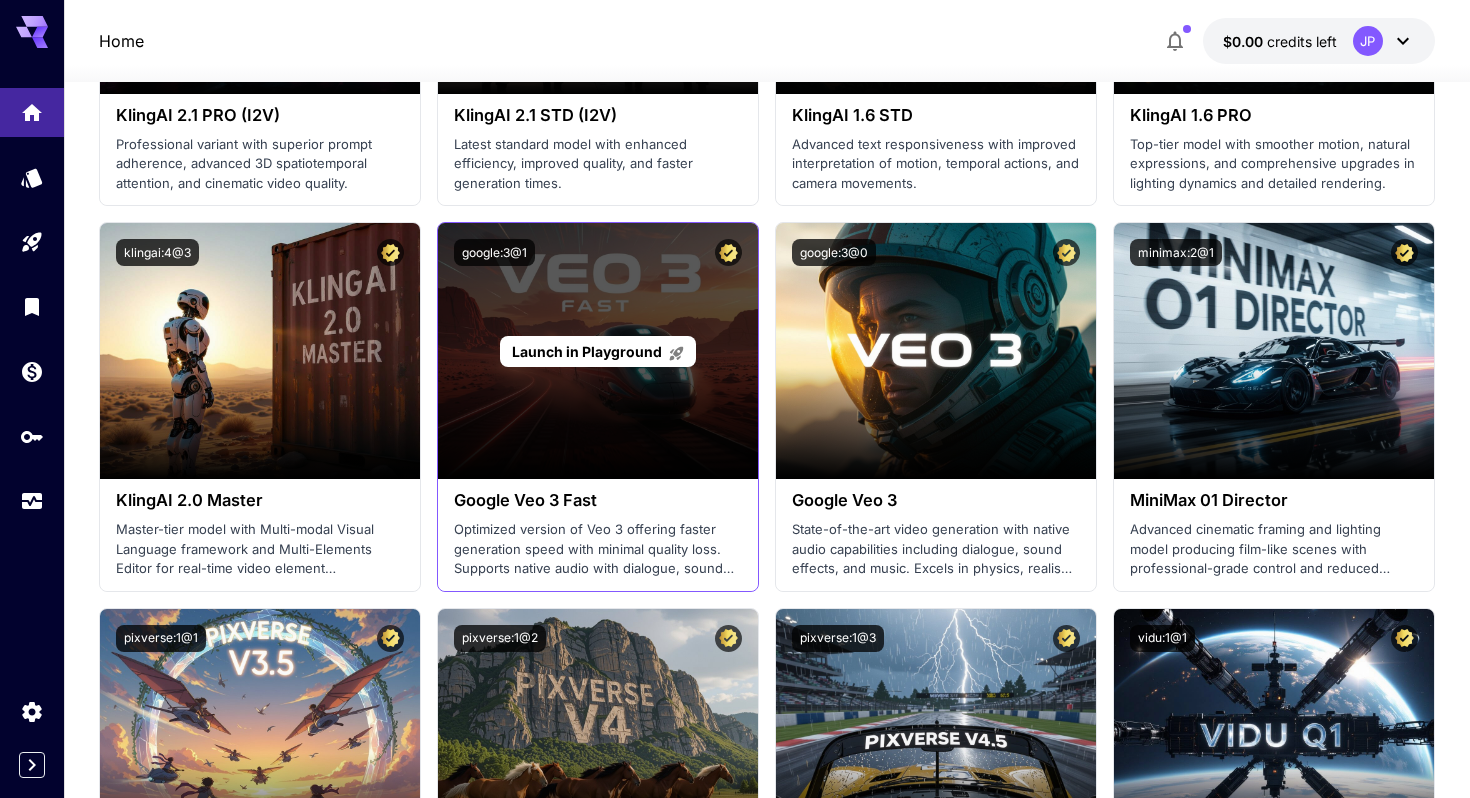 click on "Launch in Playground" at bounding box center (598, 351) 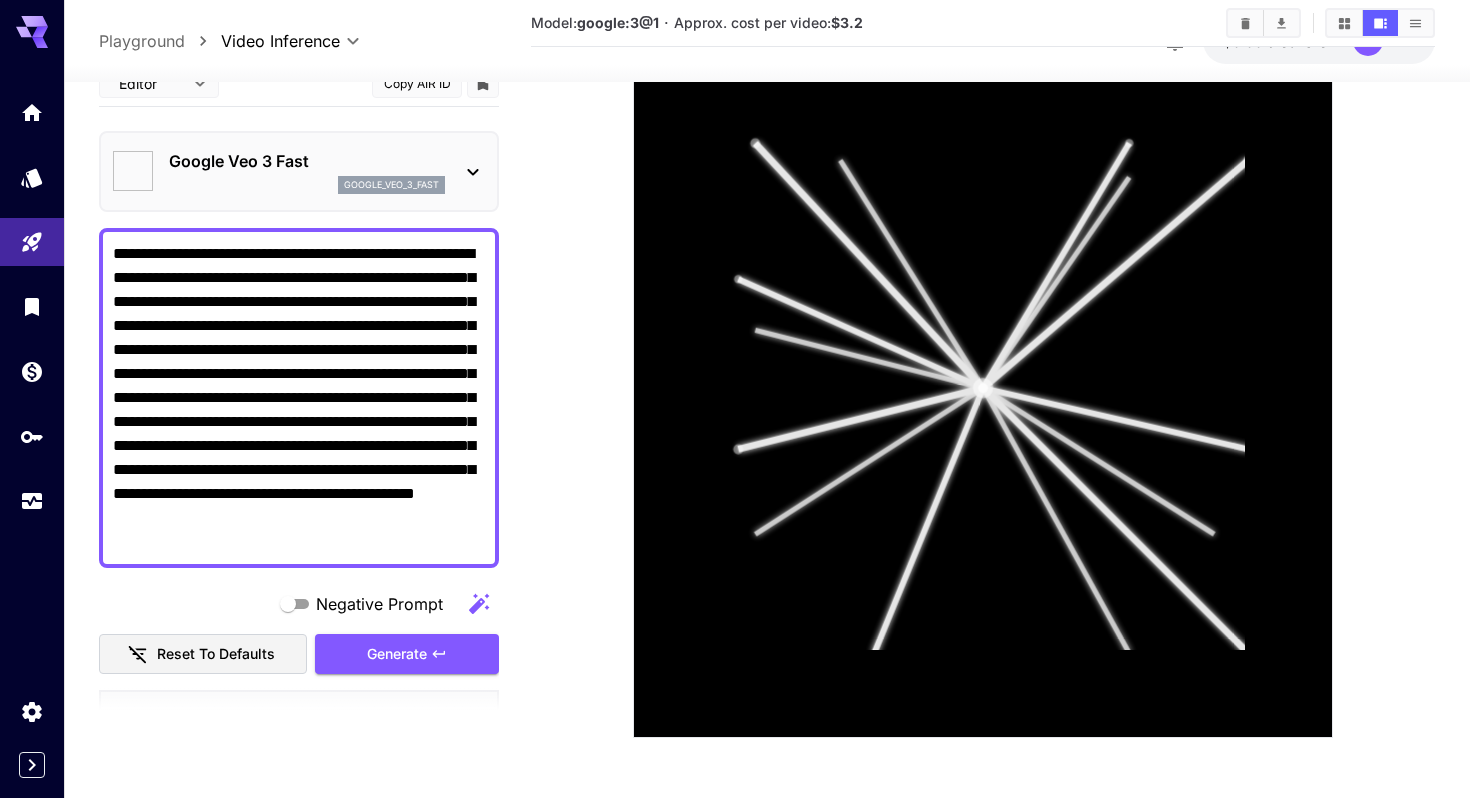 scroll, scrollTop: 291, scrollLeft: 0, axis: vertical 